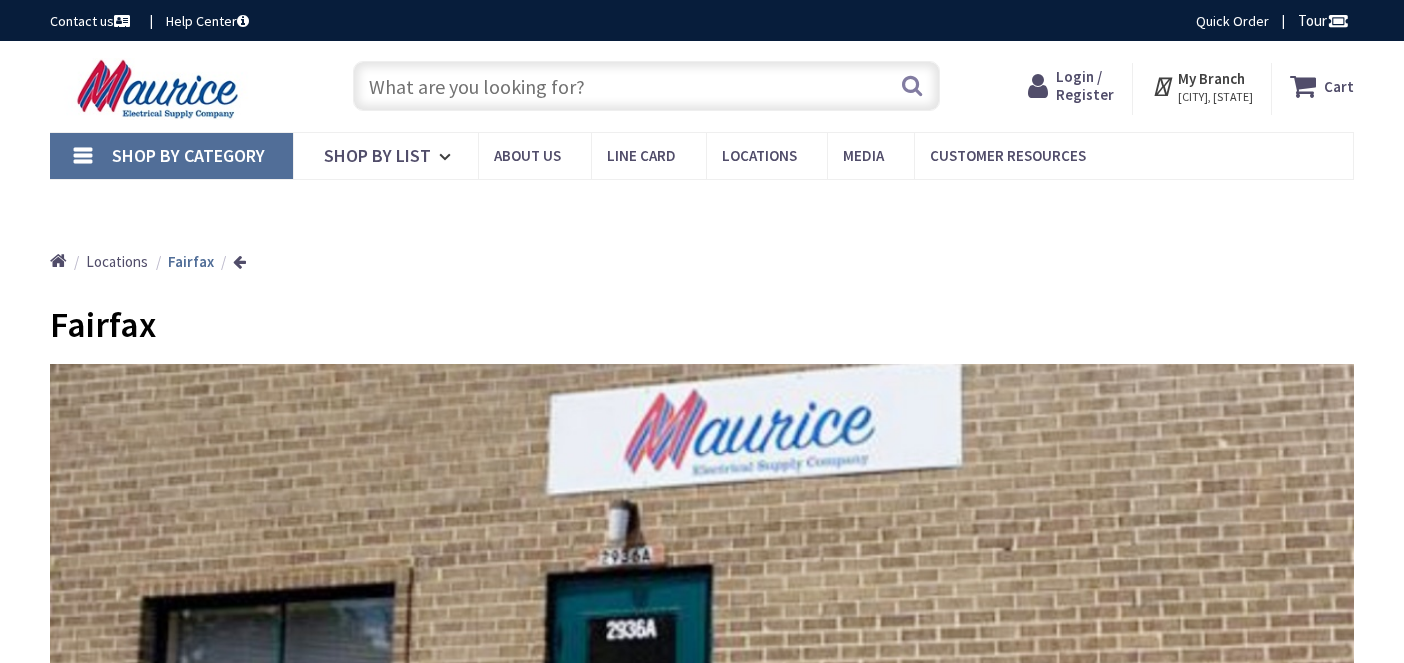 type on "[STREET], [CITY], [STATE] [POSTAL_CODE], [COUNTRY]" 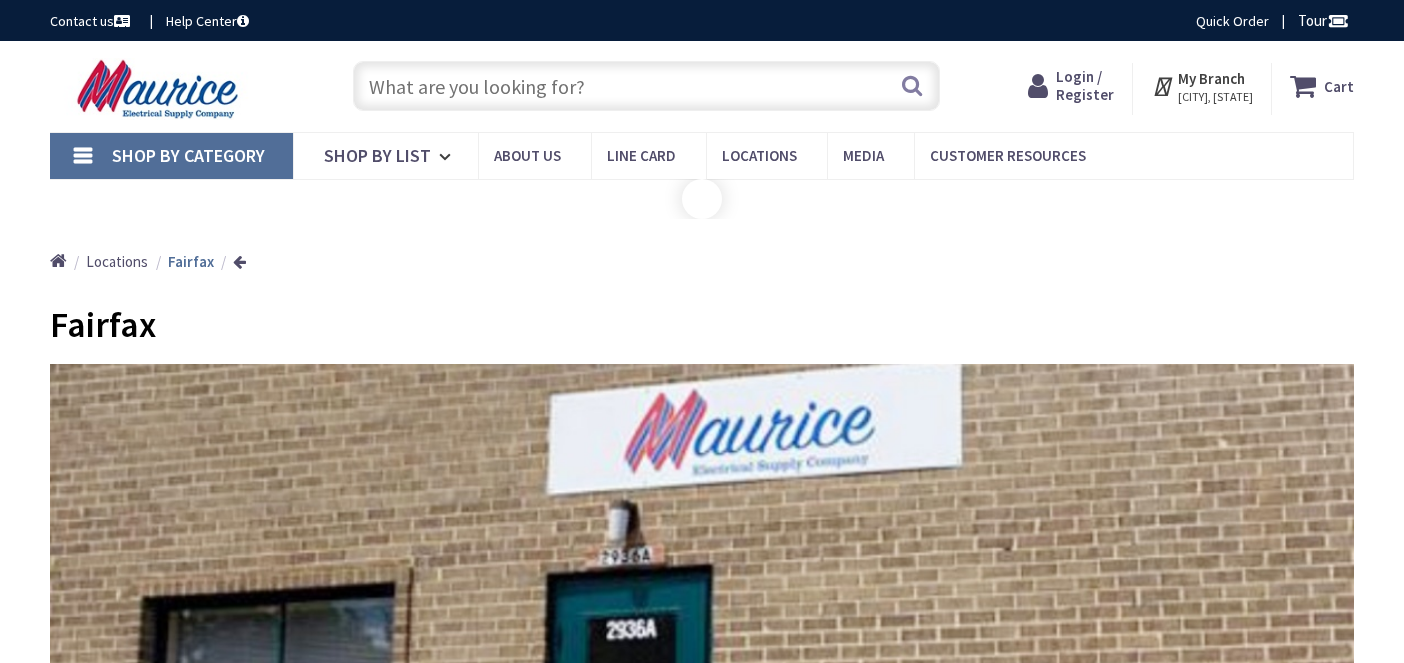 scroll, scrollTop: 0, scrollLeft: 0, axis: both 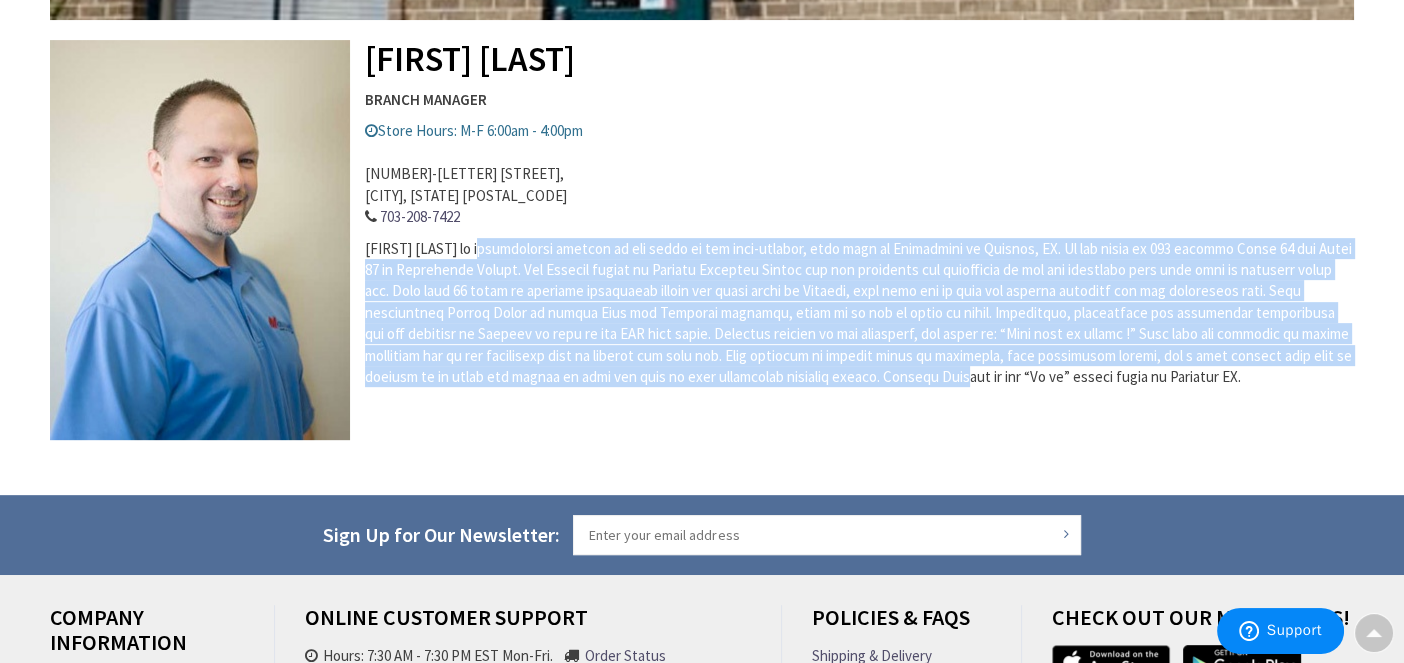 drag, startPoint x: 483, startPoint y: 254, endPoint x: 970, endPoint y: 384, distance: 504.05258 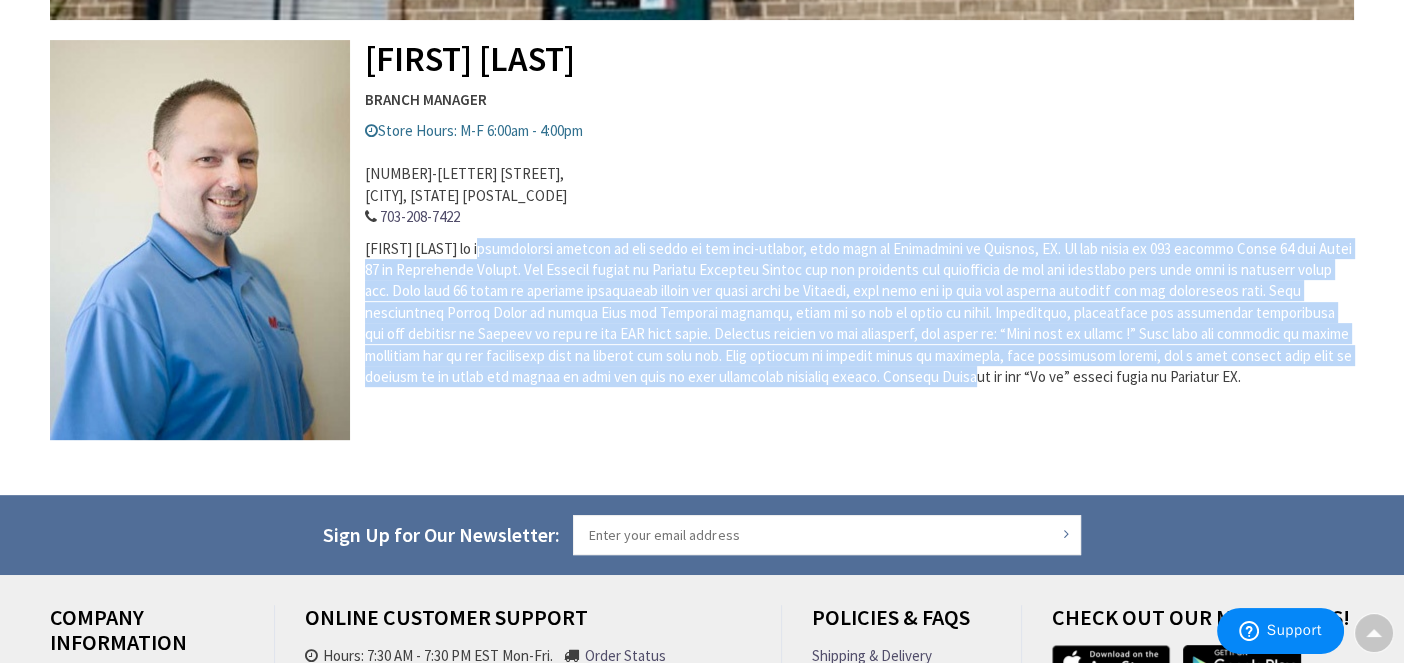 click on "Maurice Fairfax" at bounding box center (858, 313) 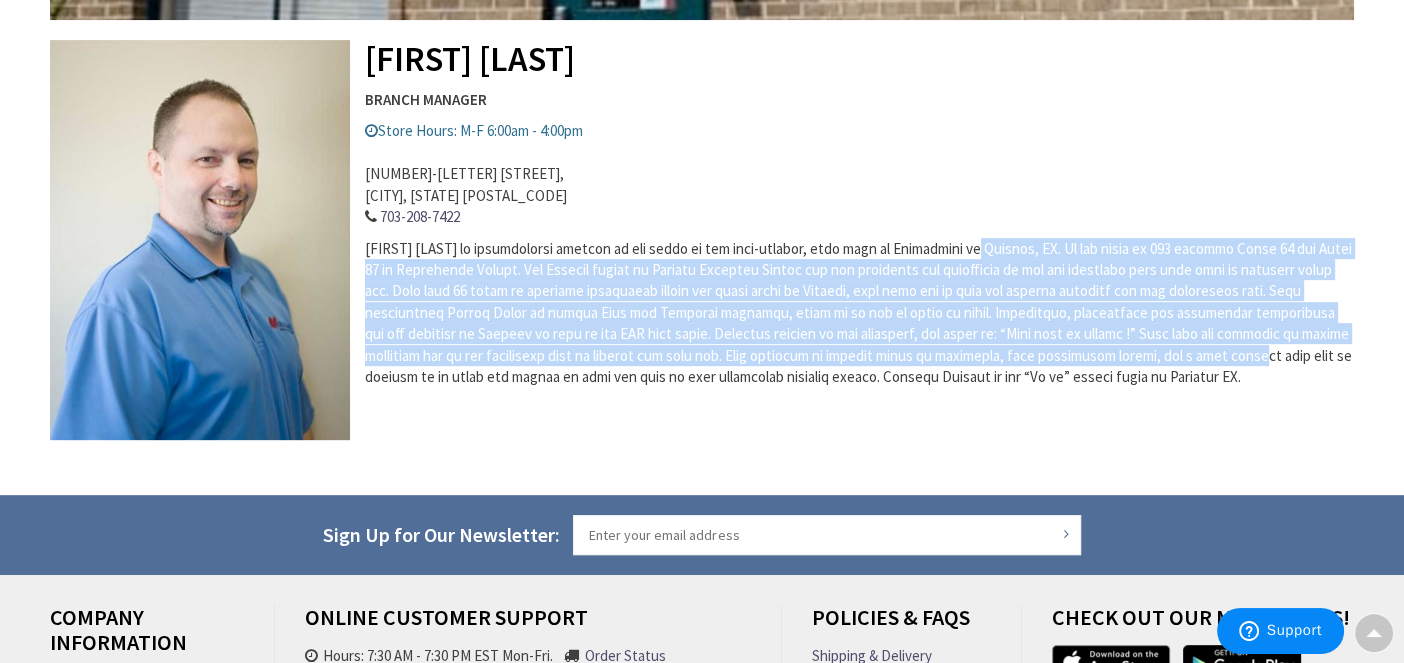 drag, startPoint x: 964, startPoint y: 249, endPoint x: 1270, endPoint y: 364, distance: 326.896 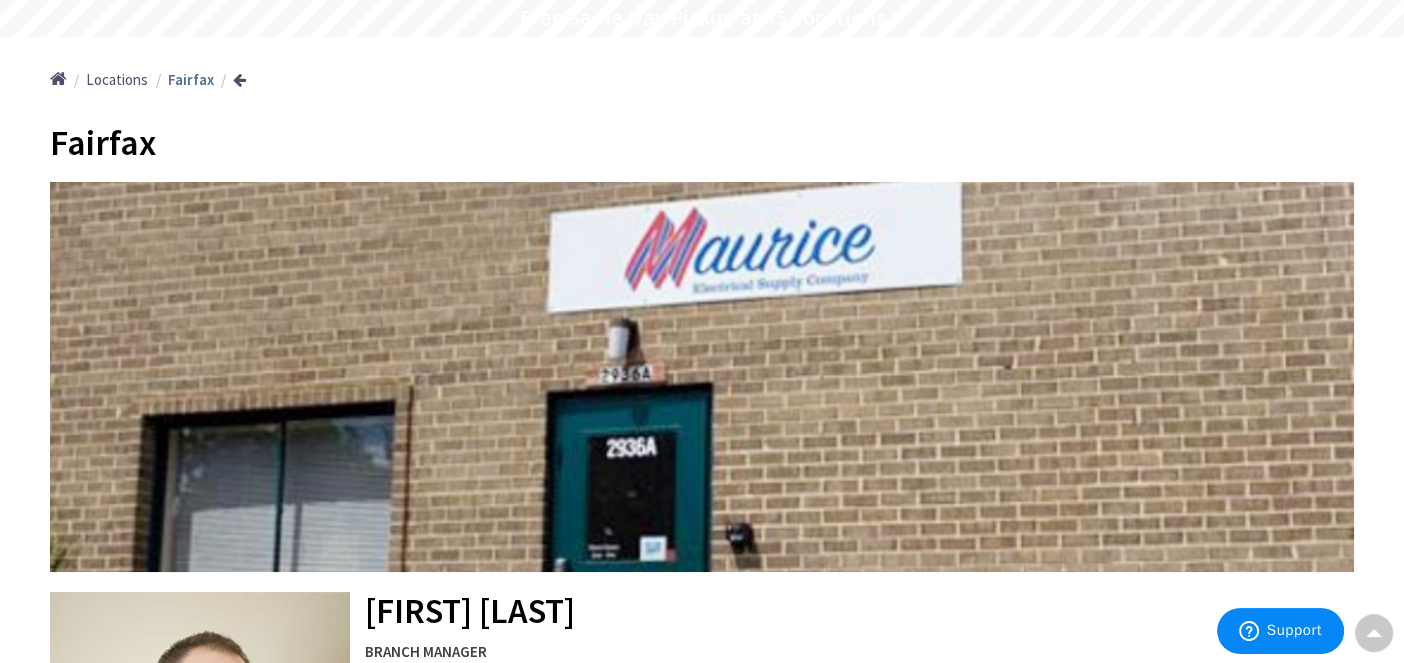 scroll, scrollTop: 0, scrollLeft: 0, axis: both 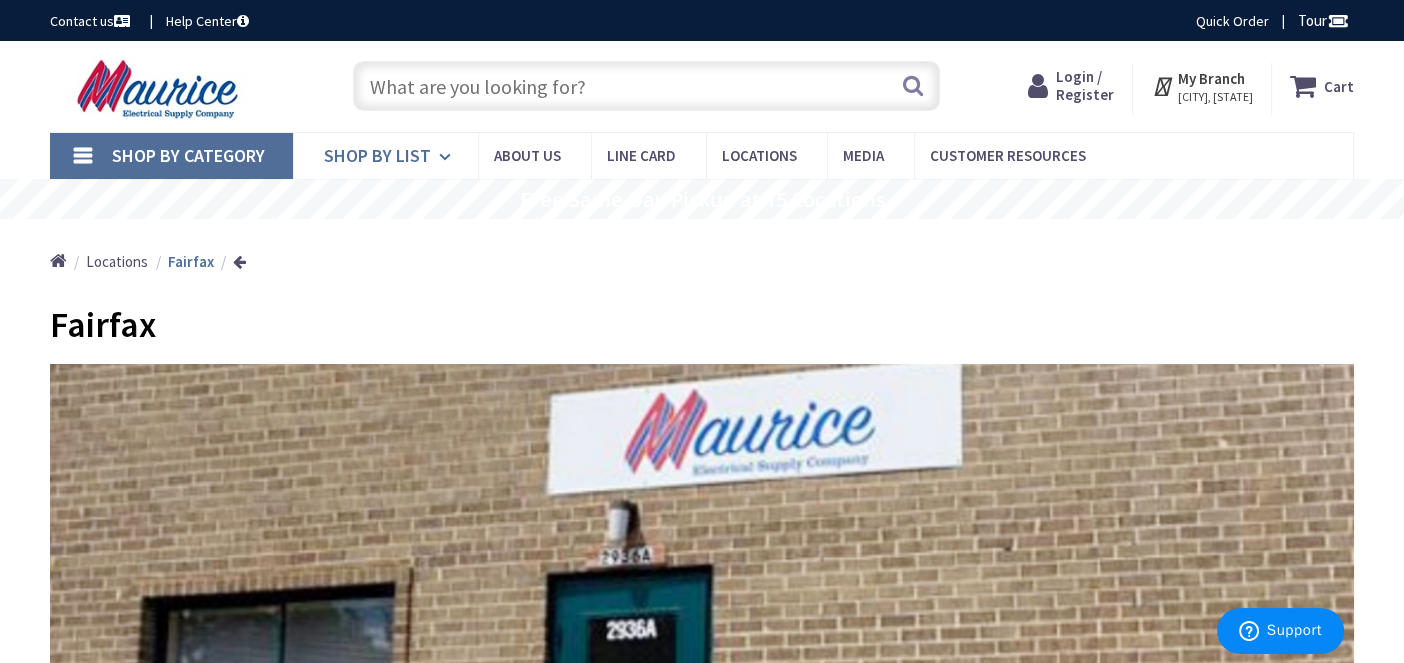 click at bounding box center (448, 157) 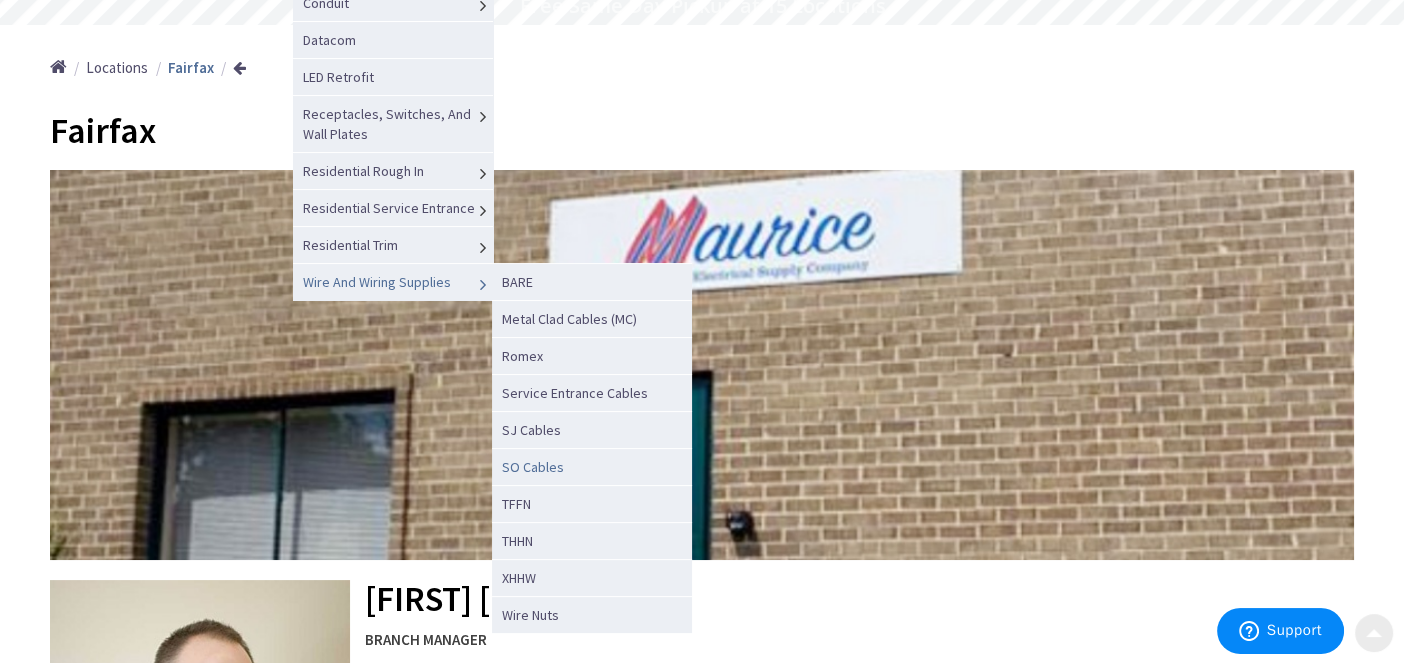 scroll, scrollTop: 200, scrollLeft: 0, axis: vertical 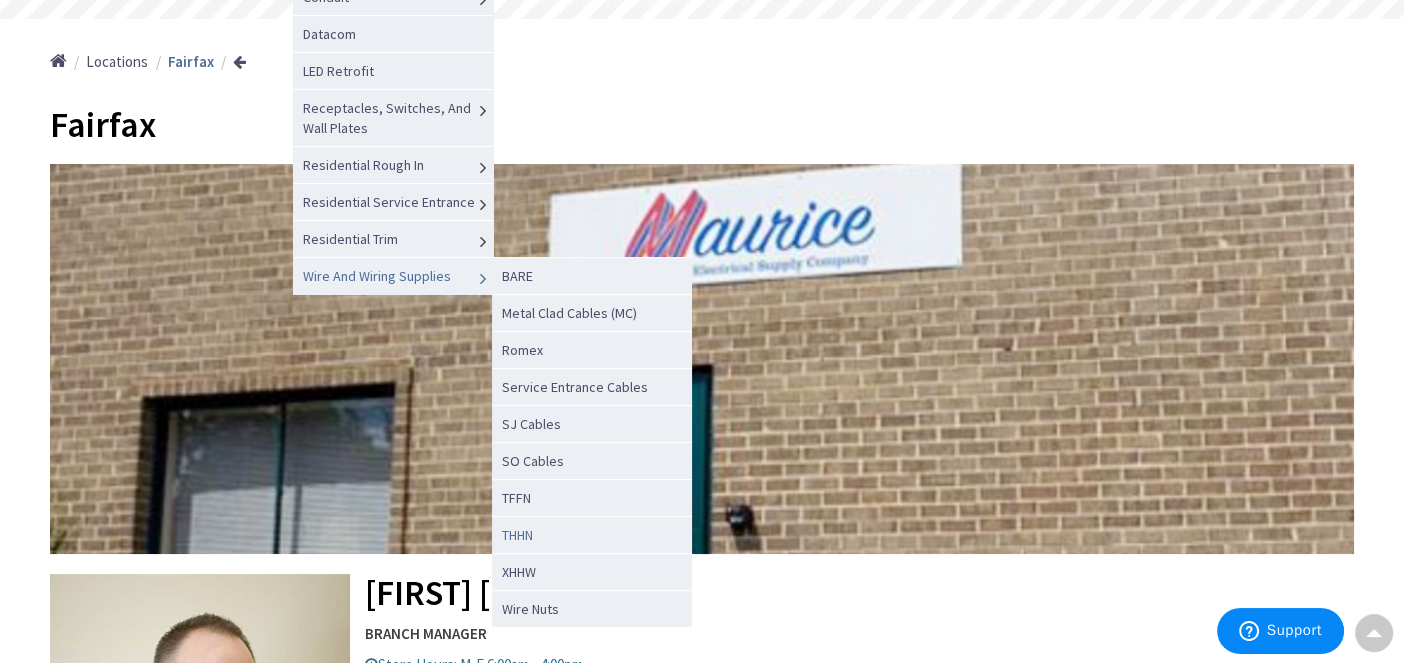 click on "THHN" at bounding box center [517, 535] 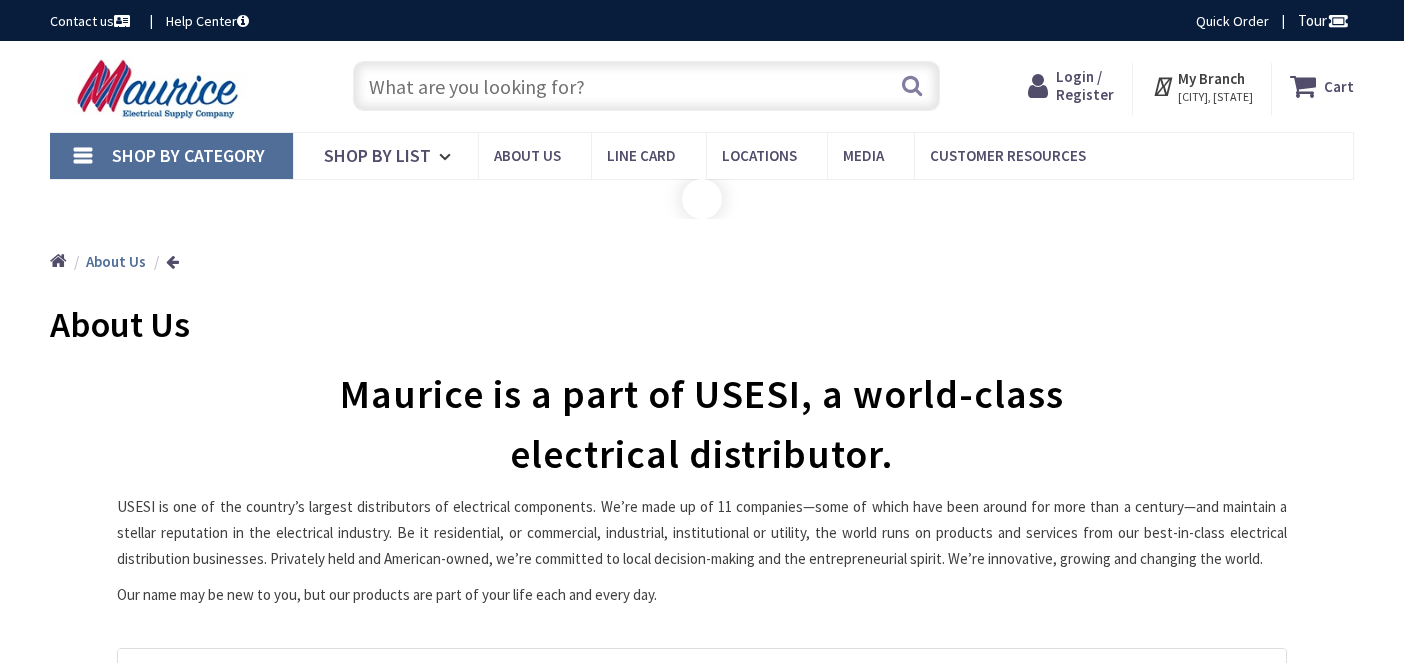 scroll, scrollTop: 0, scrollLeft: 0, axis: both 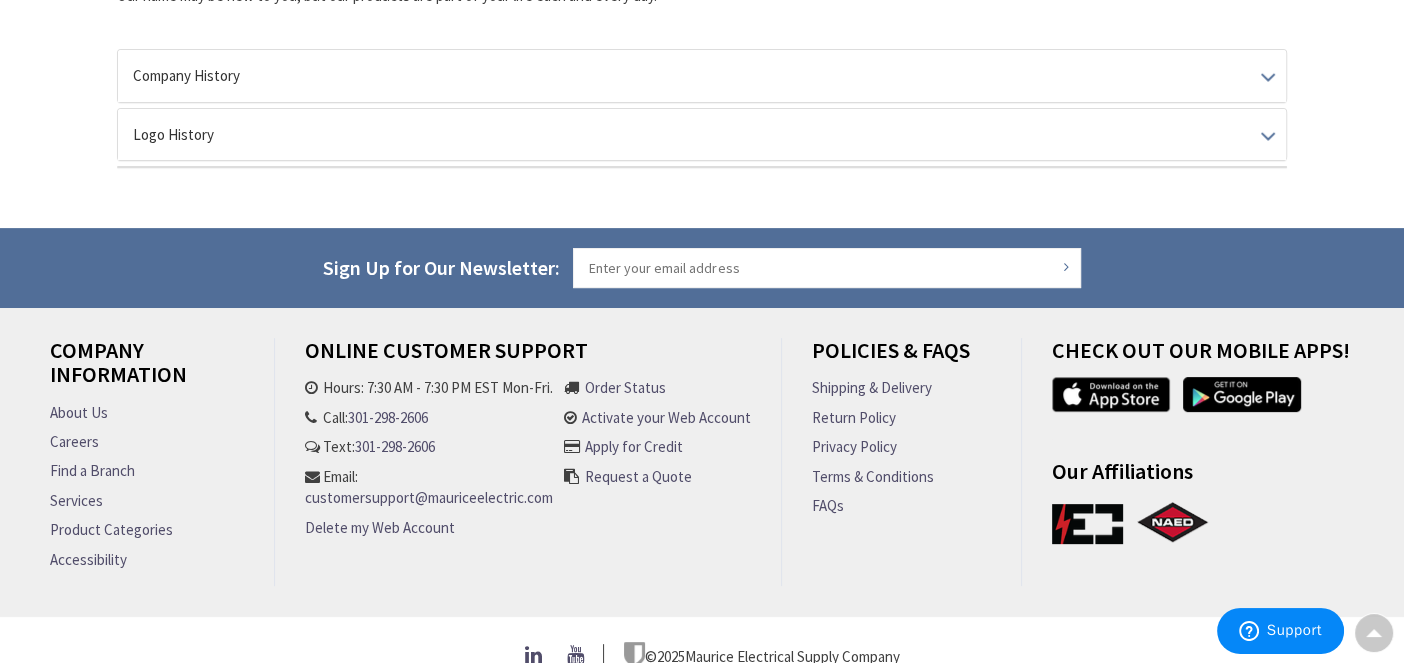 click on "Services" at bounding box center (76, 500) 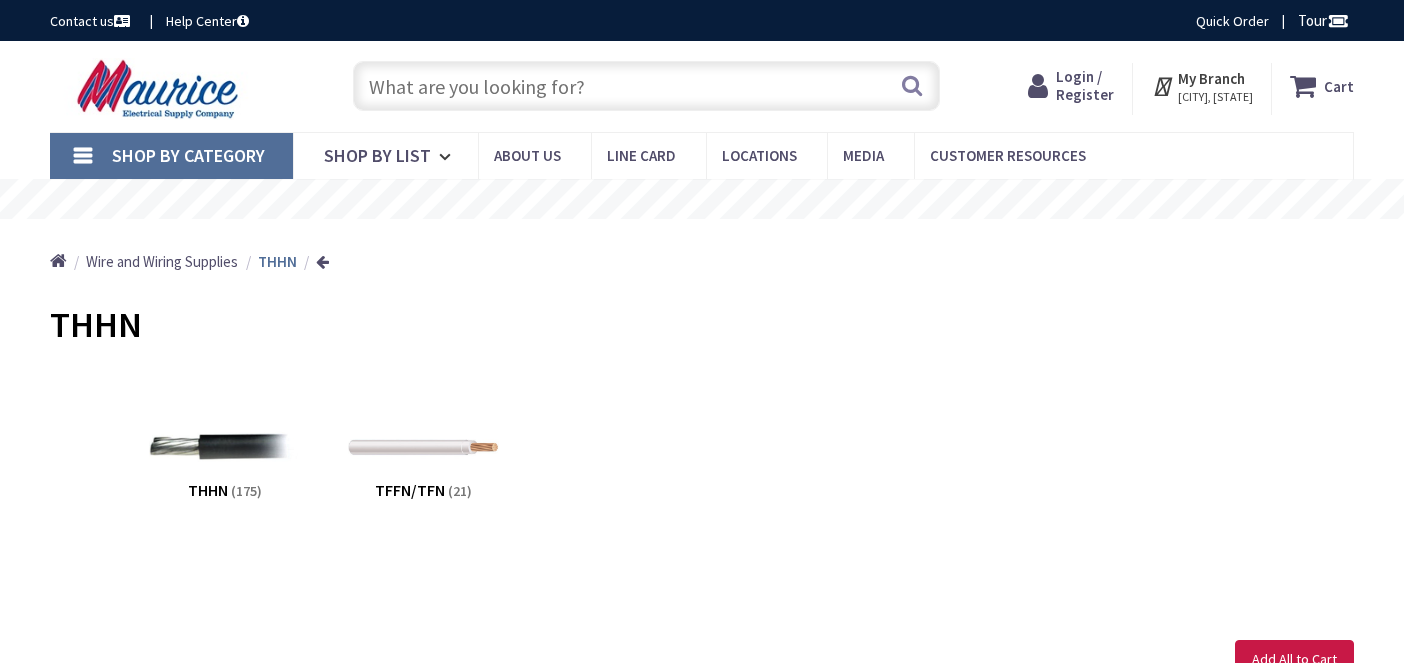 scroll, scrollTop: 0, scrollLeft: 0, axis: both 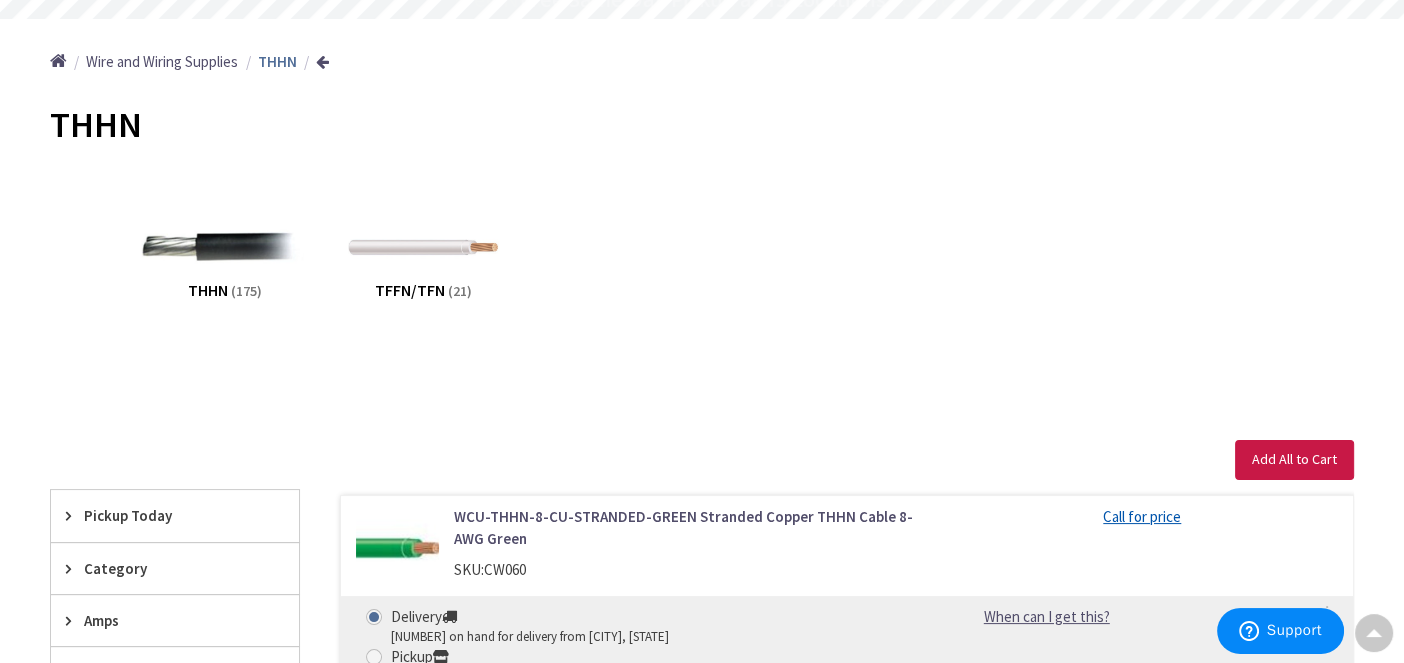 click at bounding box center [224, 247] 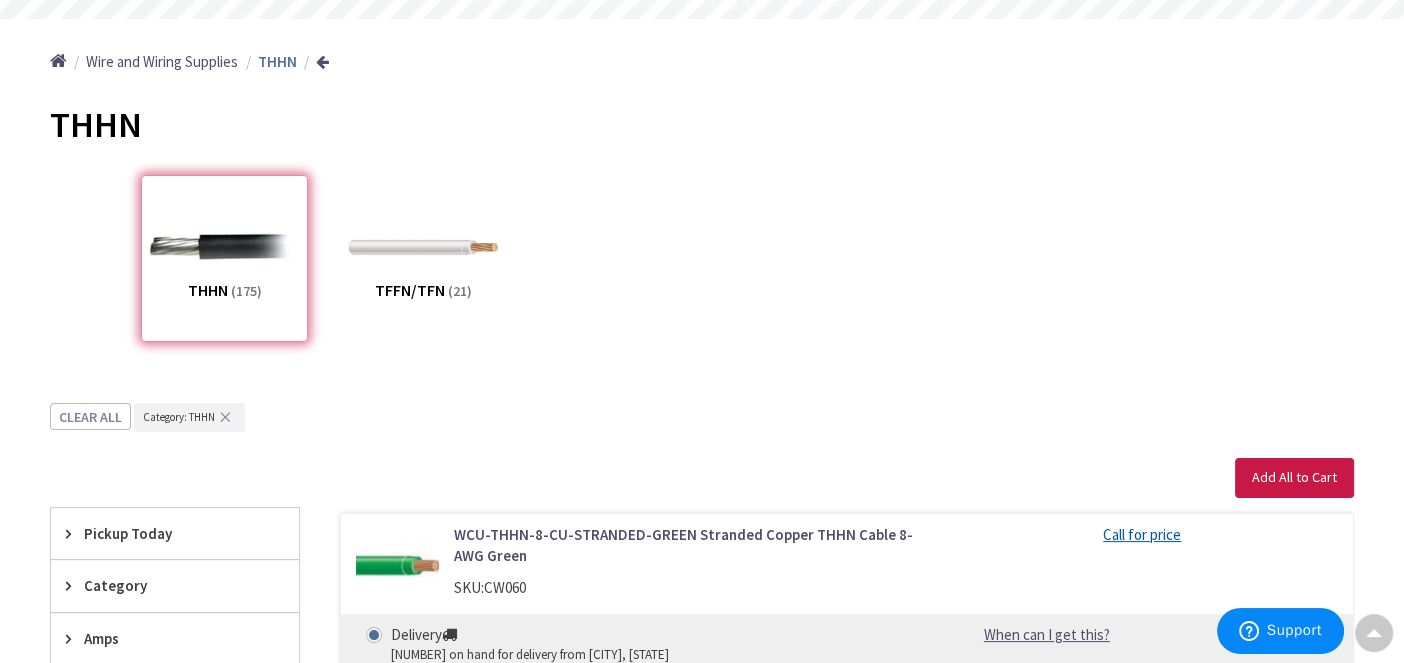 scroll, scrollTop: 603, scrollLeft: 0, axis: vertical 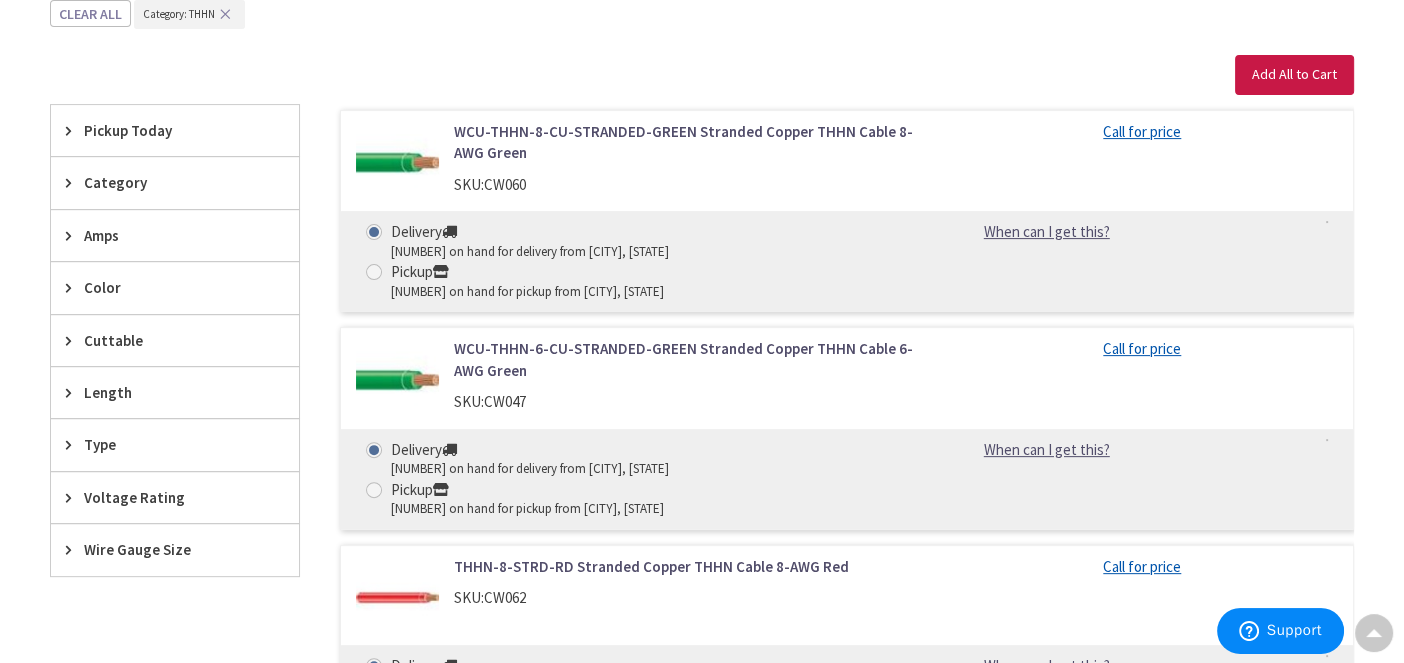 click on "Amps" at bounding box center (175, 235) 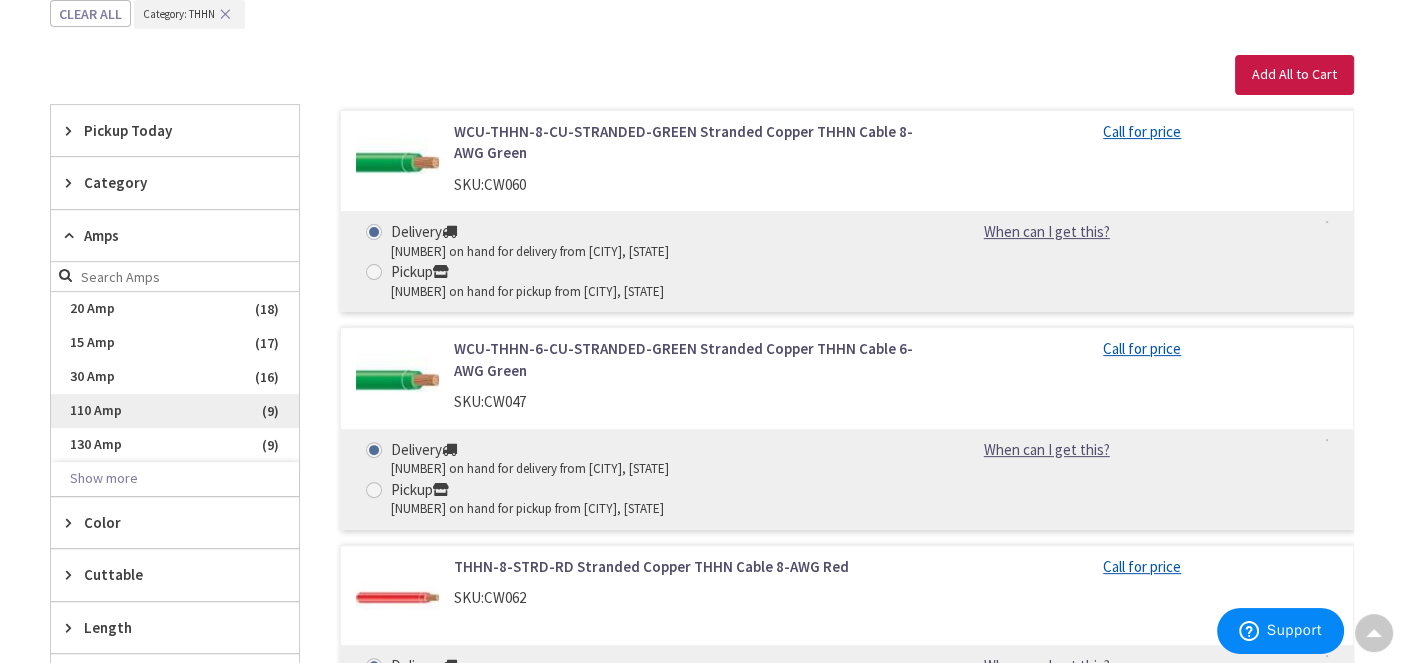 click on "110 Amp" at bounding box center [175, 411] 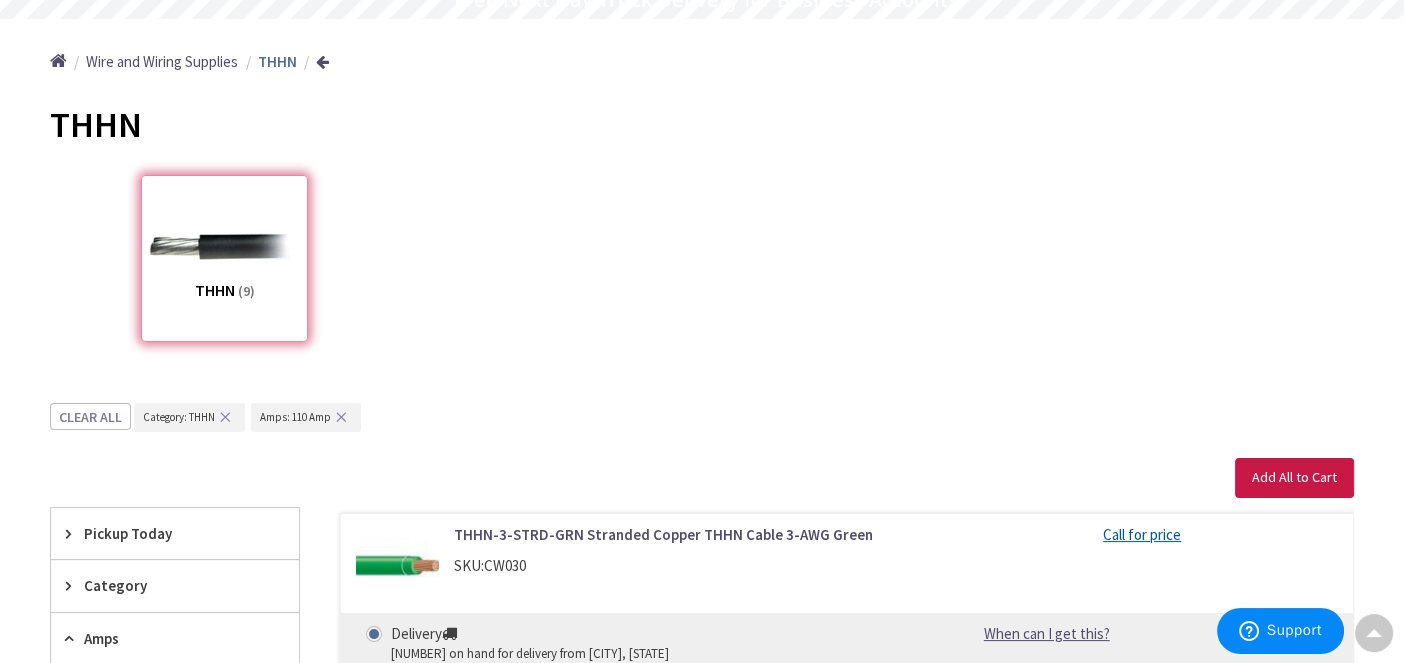 scroll, scrollTop: 0, scrollLeft: 0, axis: both 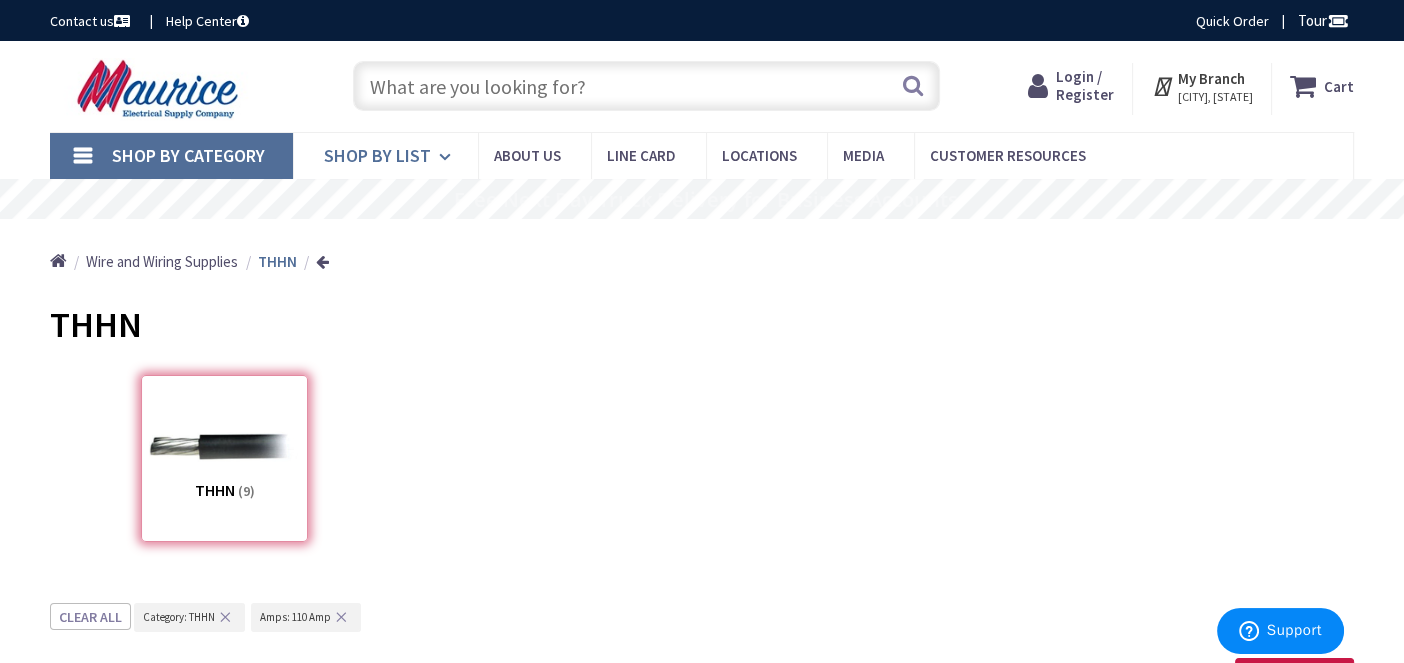 click at bounding box center (448, 157) 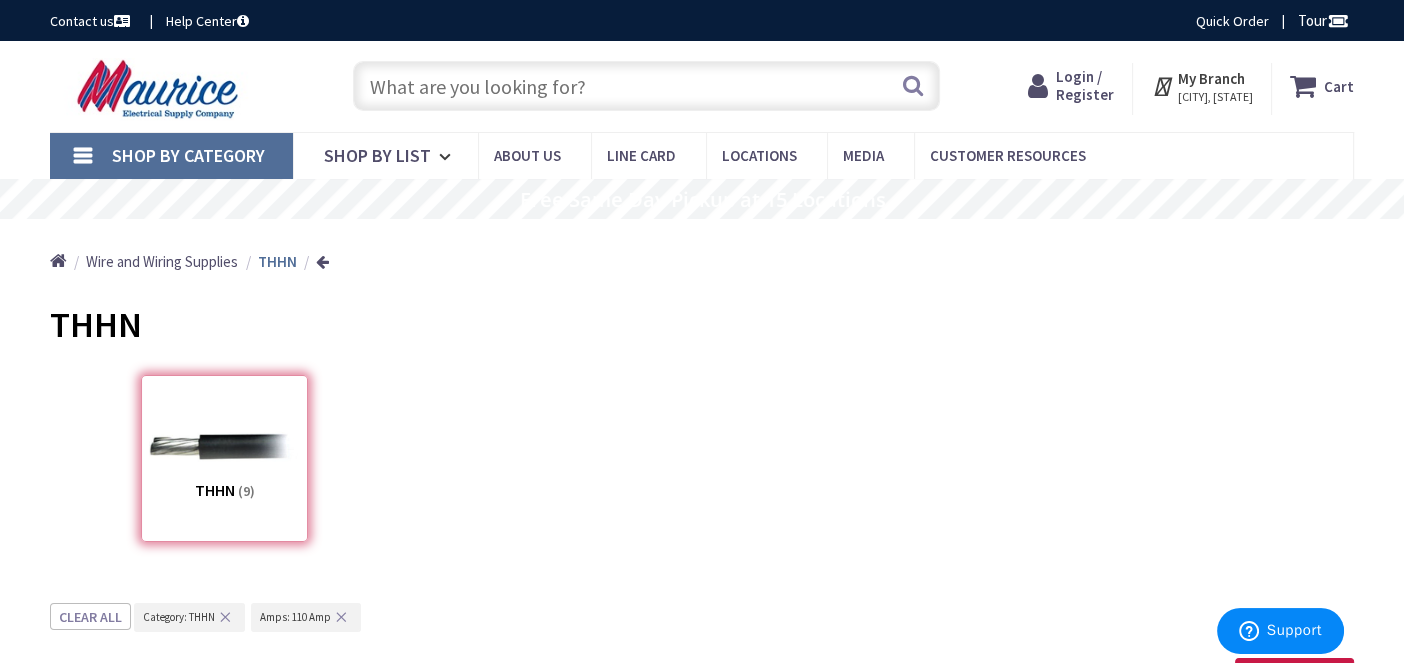 click on "Shop By Category" at bounding box center (188, 155) 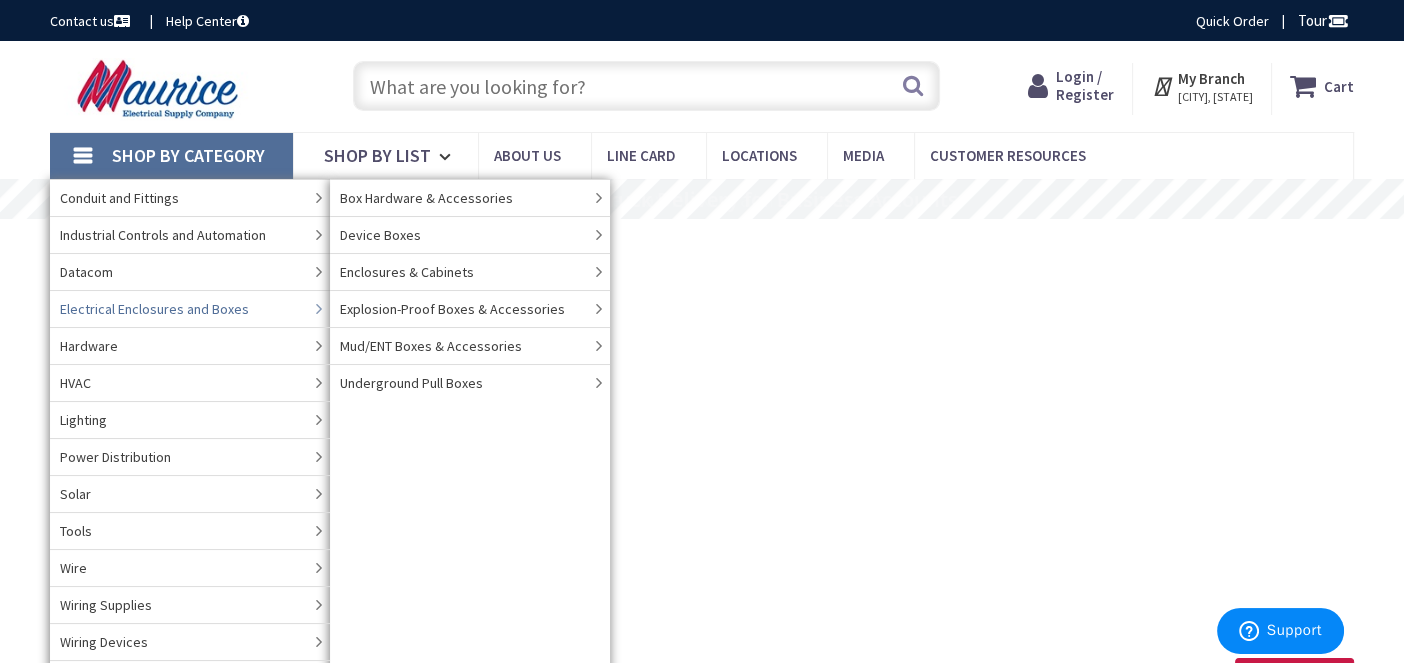 click on "Electrical Enclosures and Boxes" at bounding box center (154, 309) 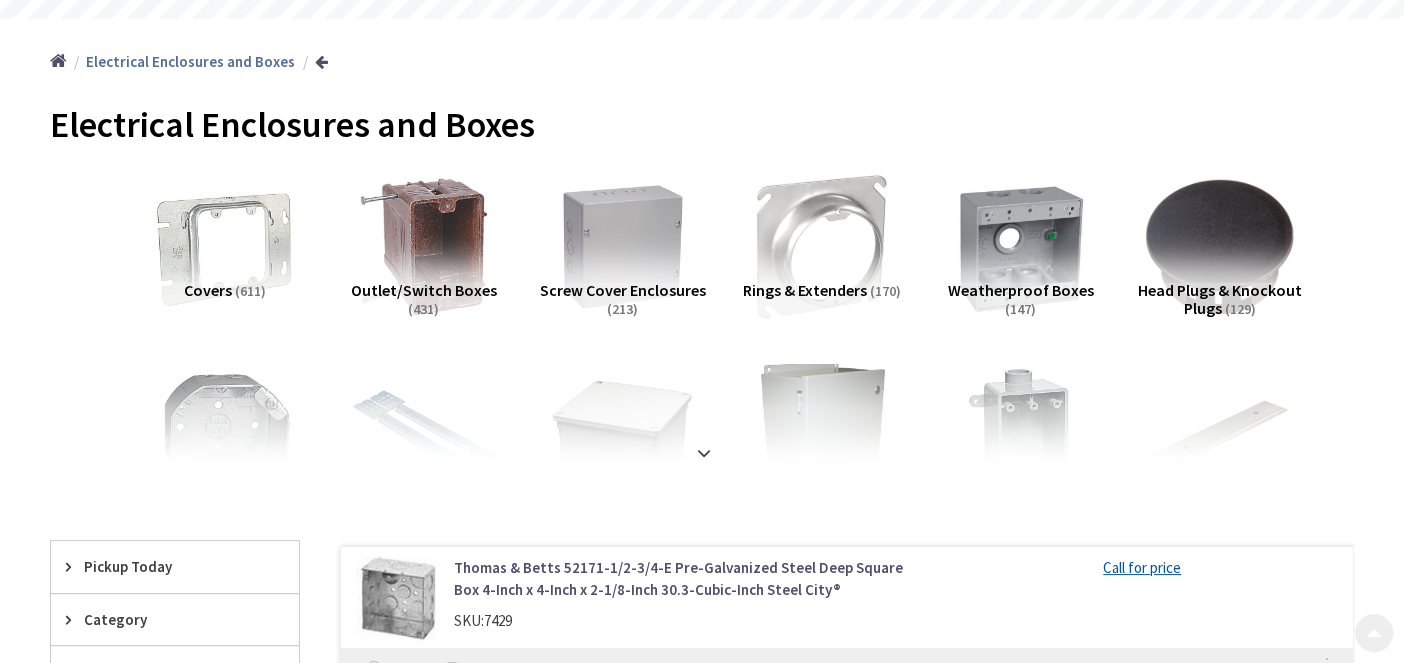 scroll, scrollTop: 200, scrollLeft: 0, axis: vertical 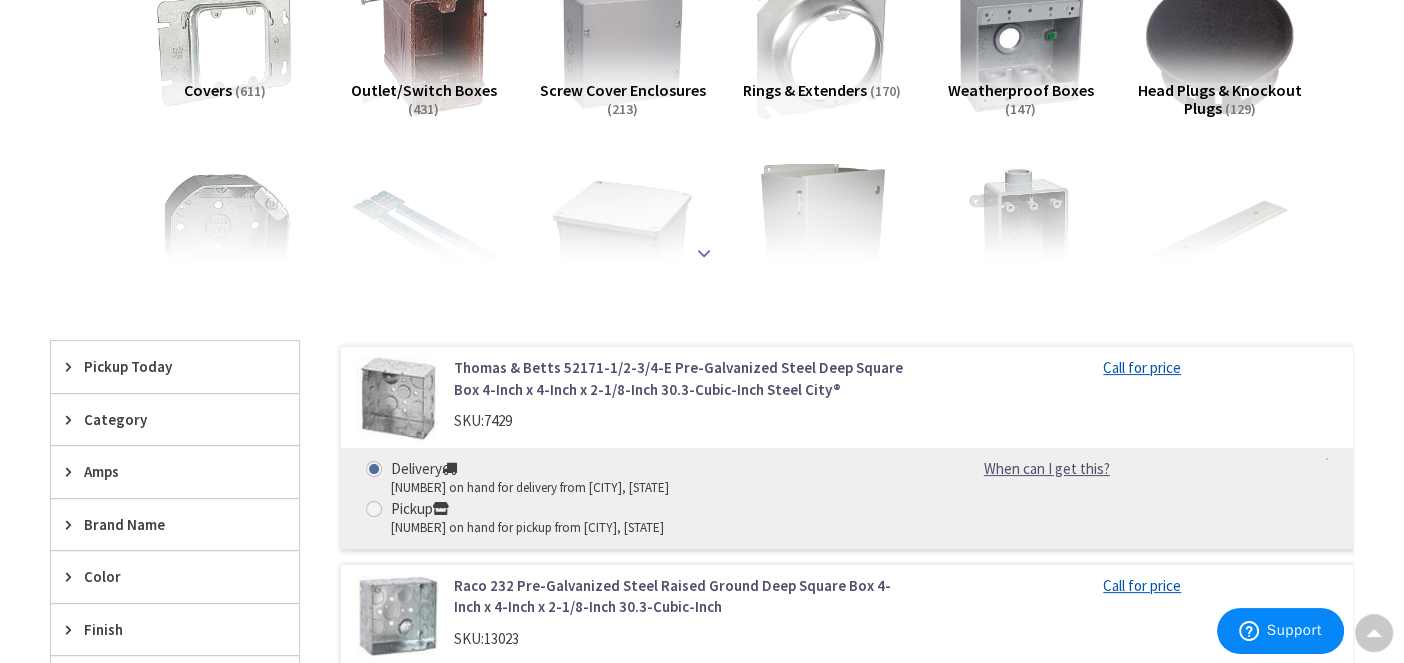 click at bounding box center (702, 209) 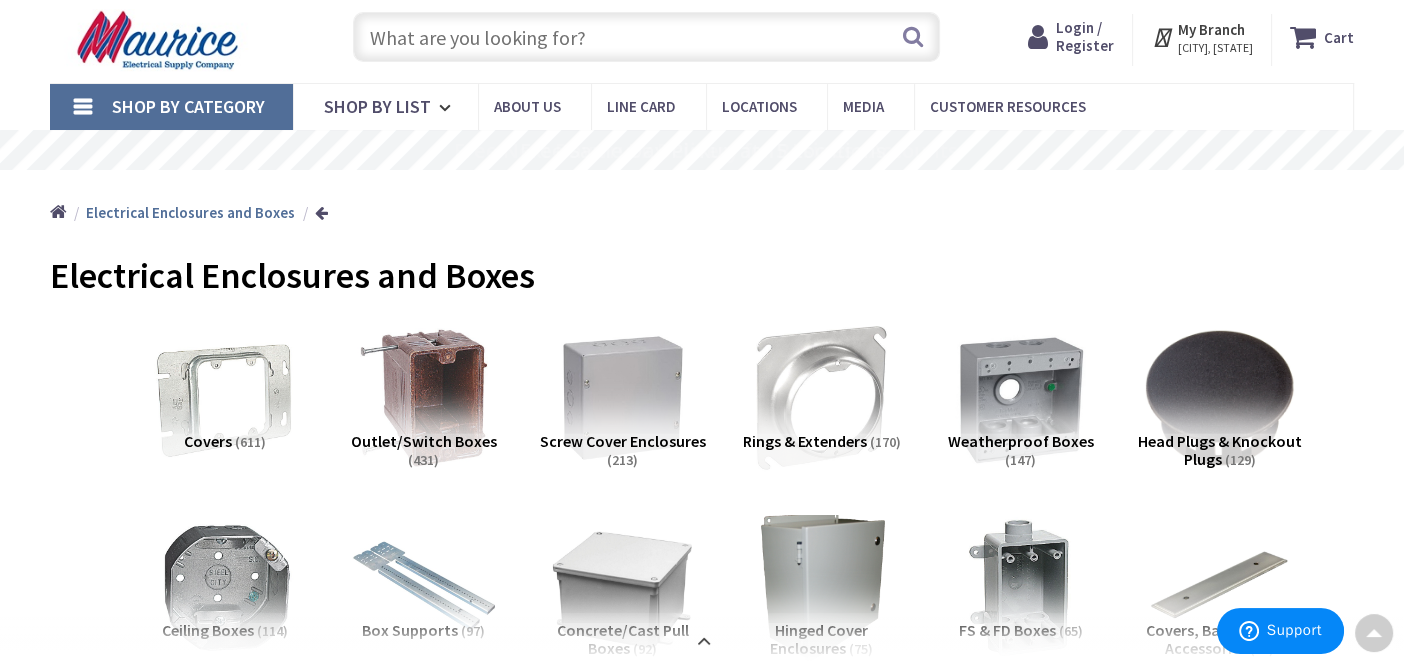 scroll, scrollTop: 0, scrollLeft: 0, axis: both 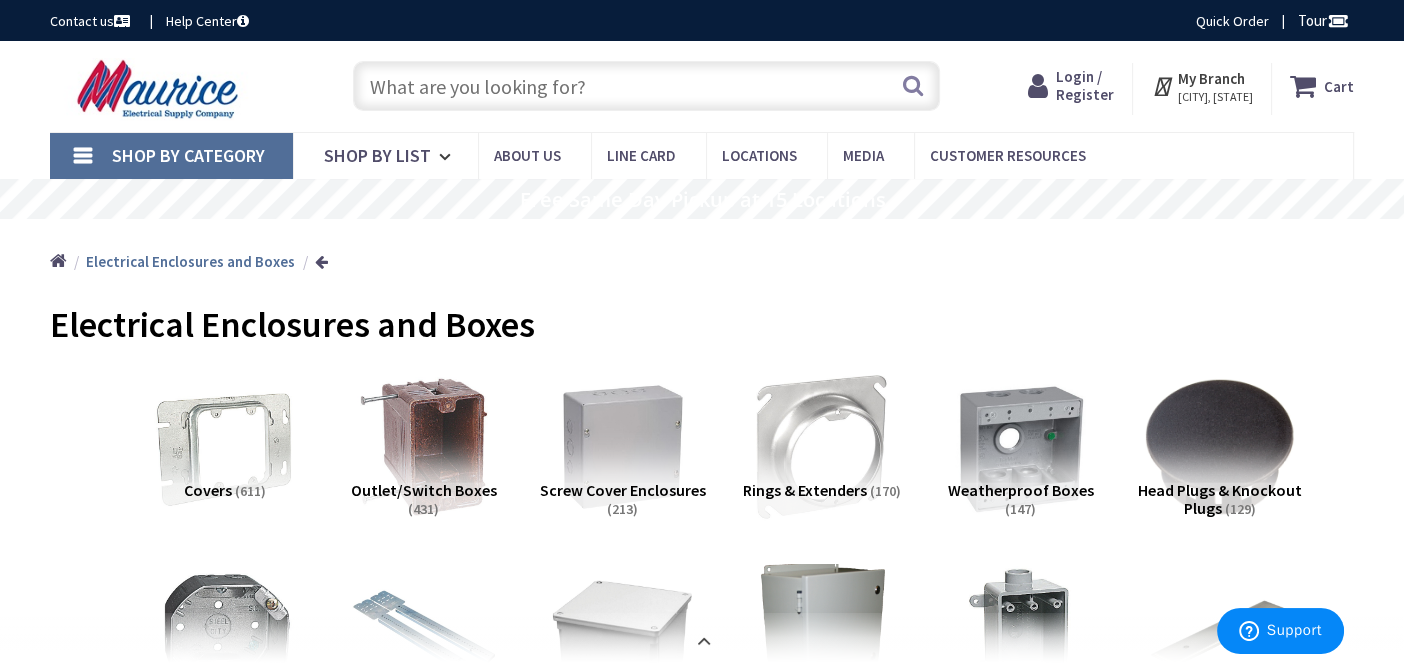 click on "Shop By Category" at bounding box center (188, 155) 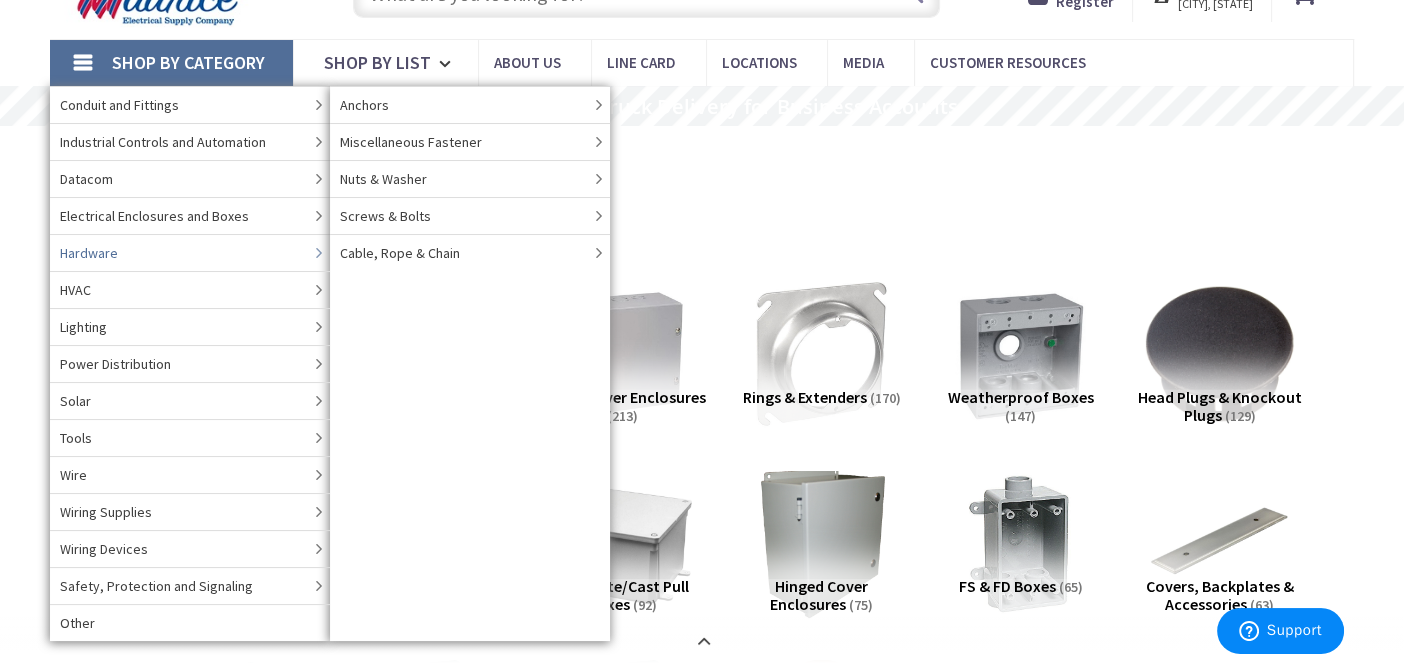 scroll, scrollTop: 99, scrollLeft: 0, axis: vertical 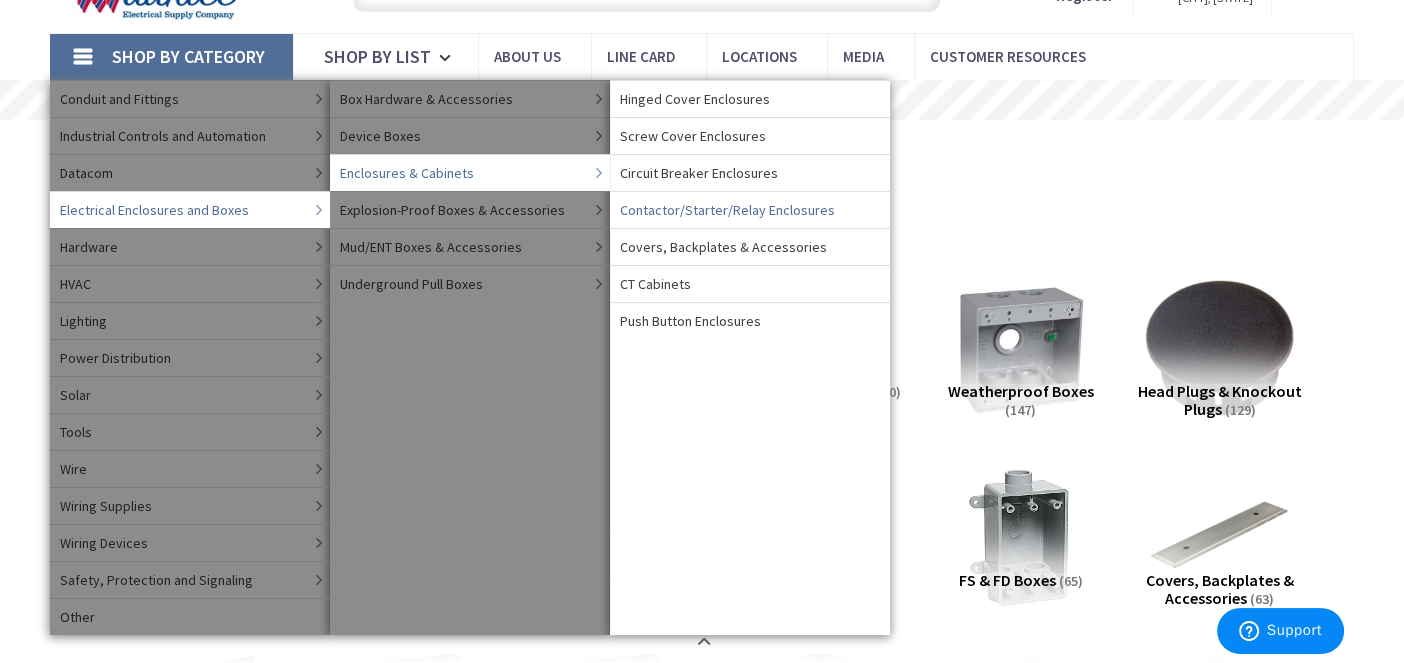 click on "Contactor/Starter/Relay Enclosures" at bounding box center (727, 210) 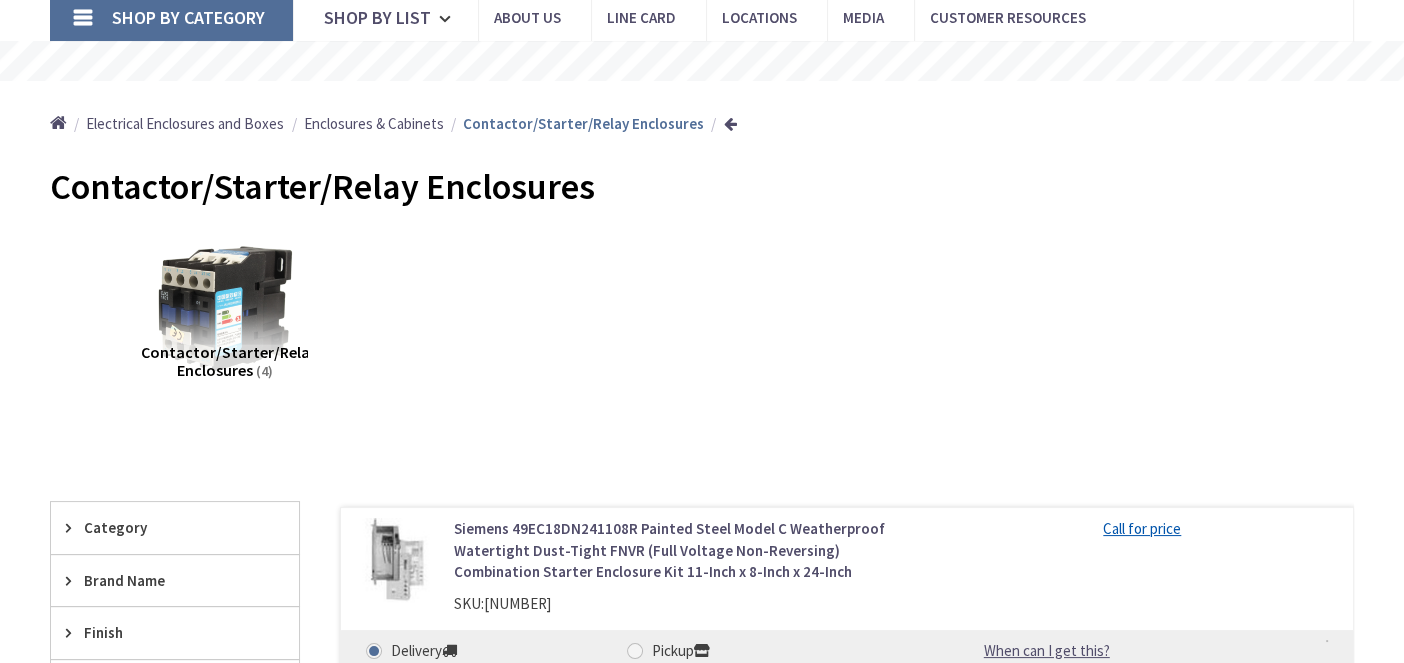 scroll, scrollTop: 0, scrollLeft: 0, axis: both 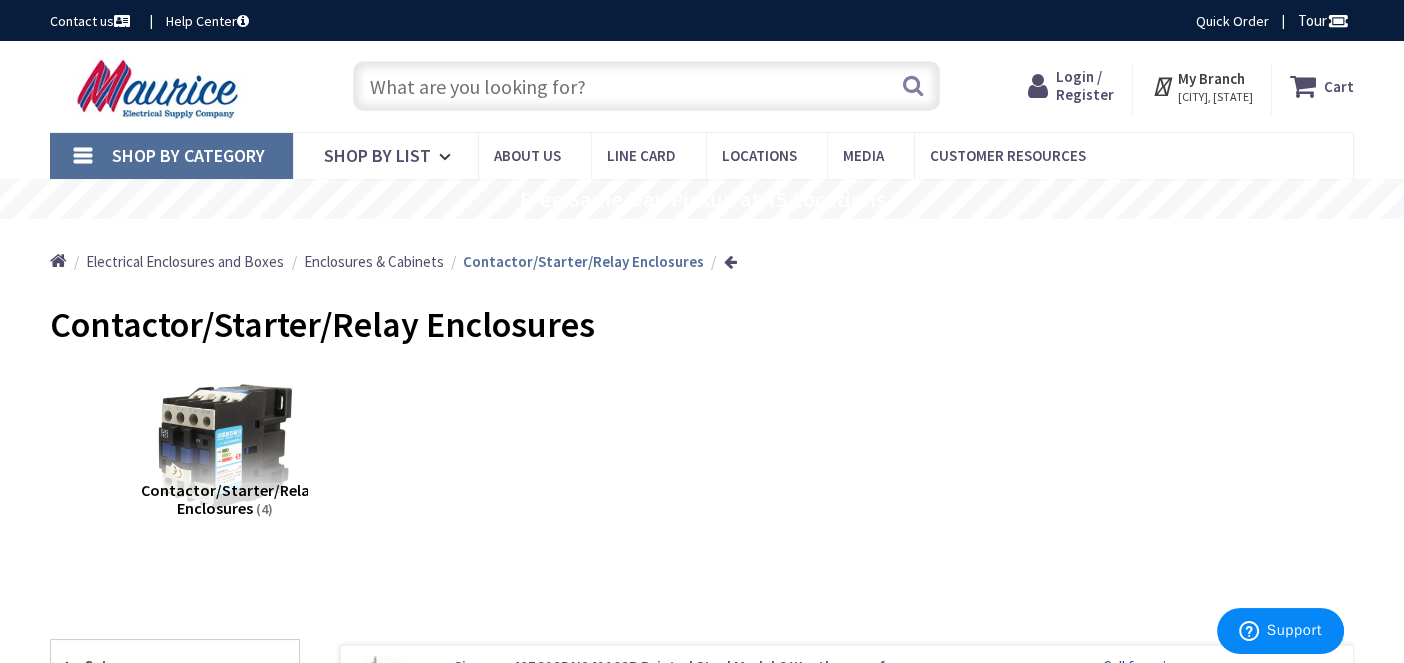 click on "Enclosures & Cabinets" at bounding box center [374, 261] 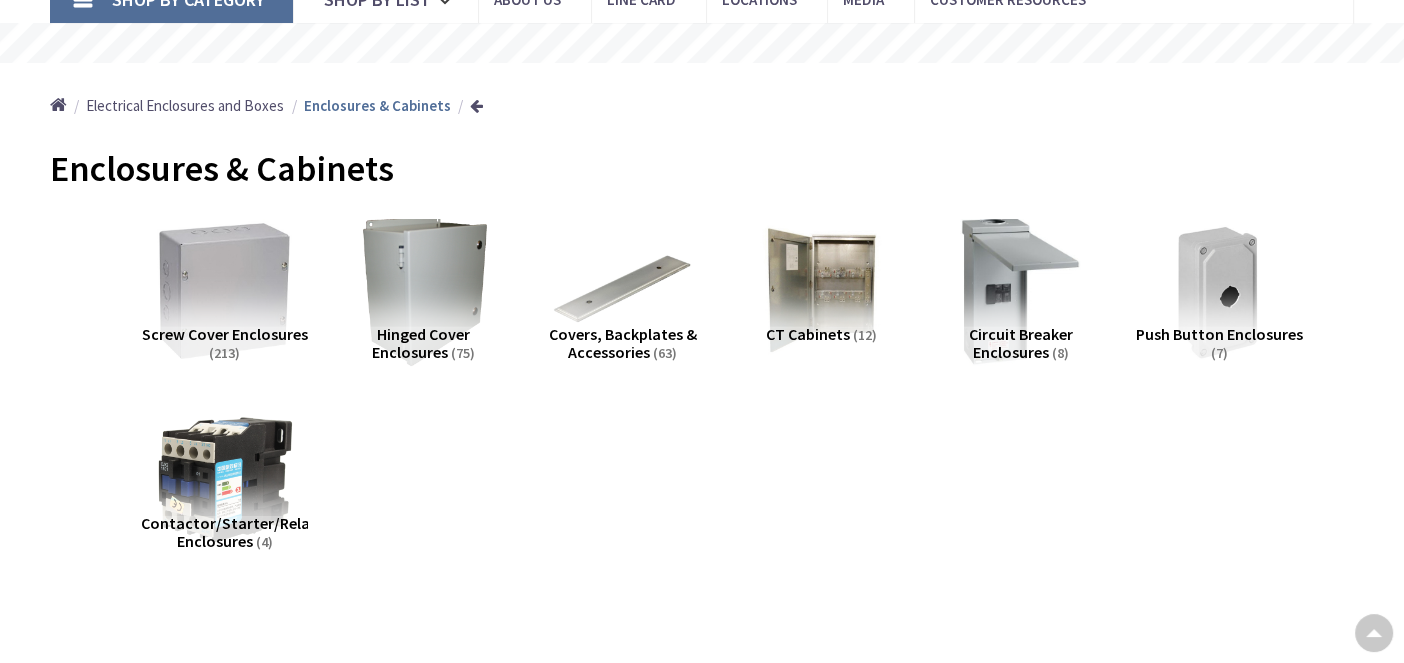 scroll, scrollTop: 200, scrollLeft: 0, axis: vertical 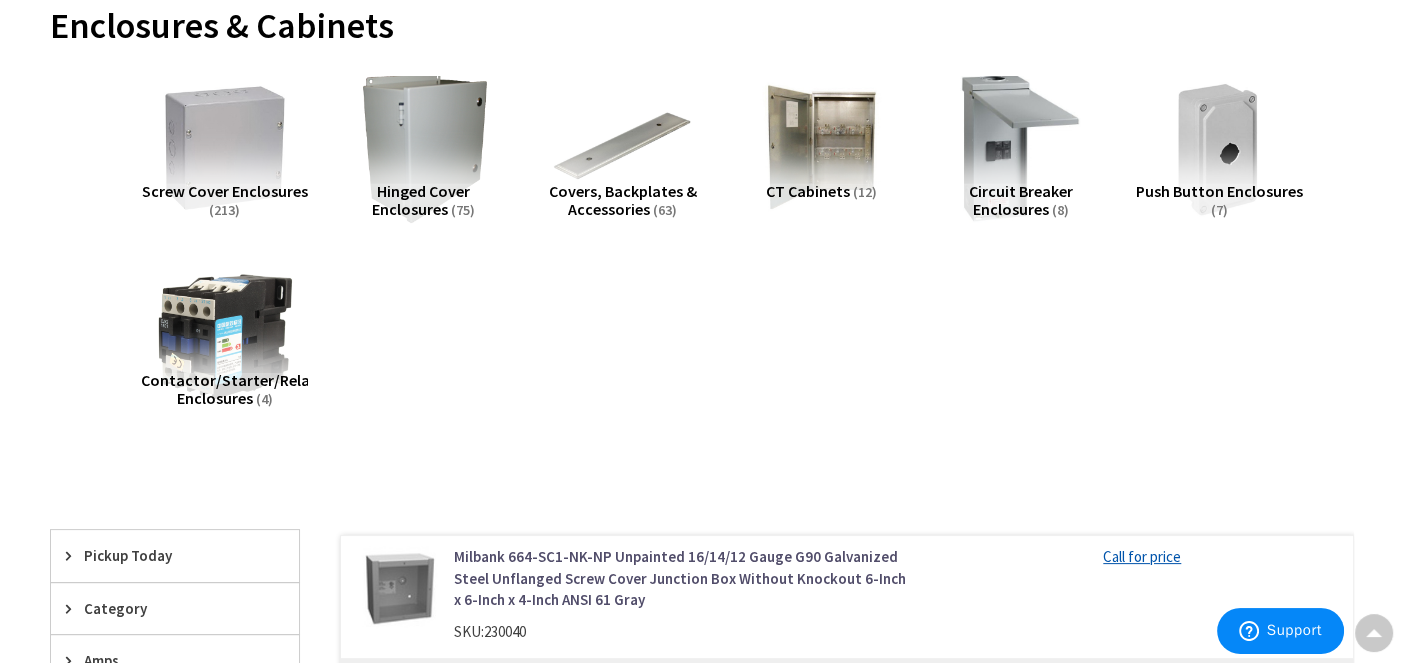 click on "Circuit Breaker Enclosures" at bounding box center [1021, 200] 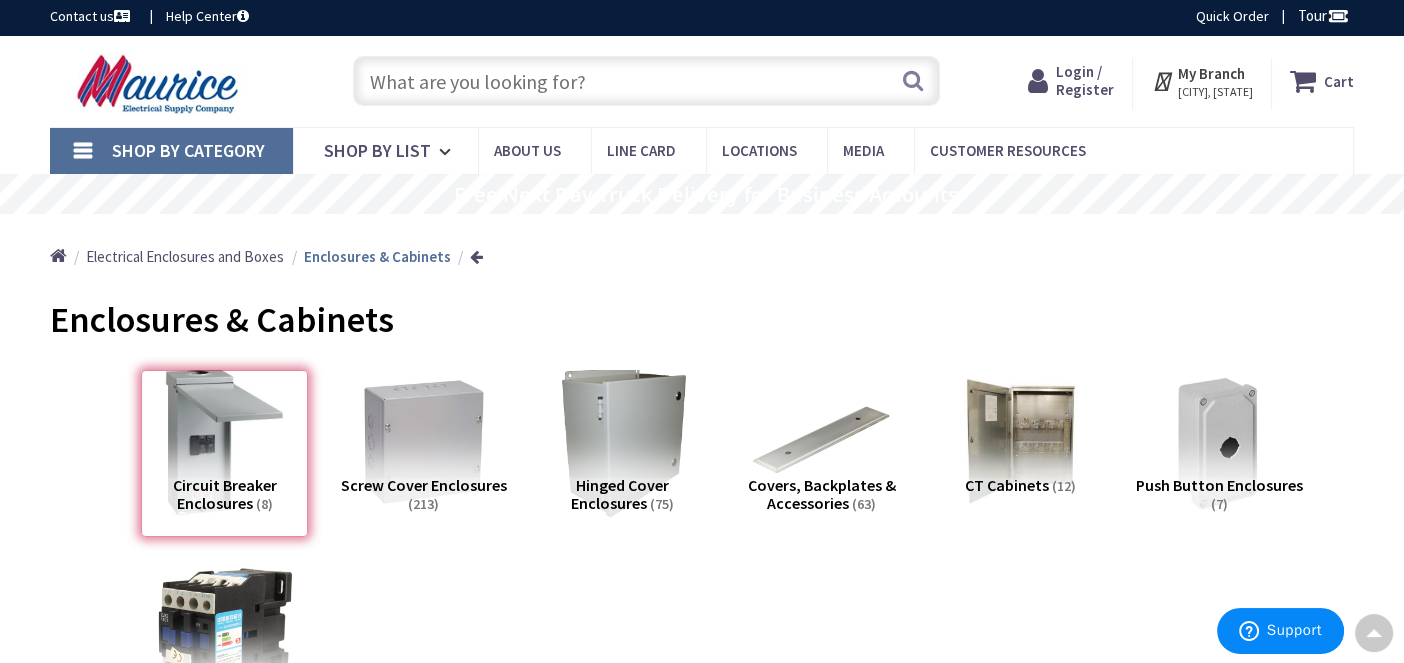 scroll, scrollTop: 0, scrollLeft: 0, axis: both 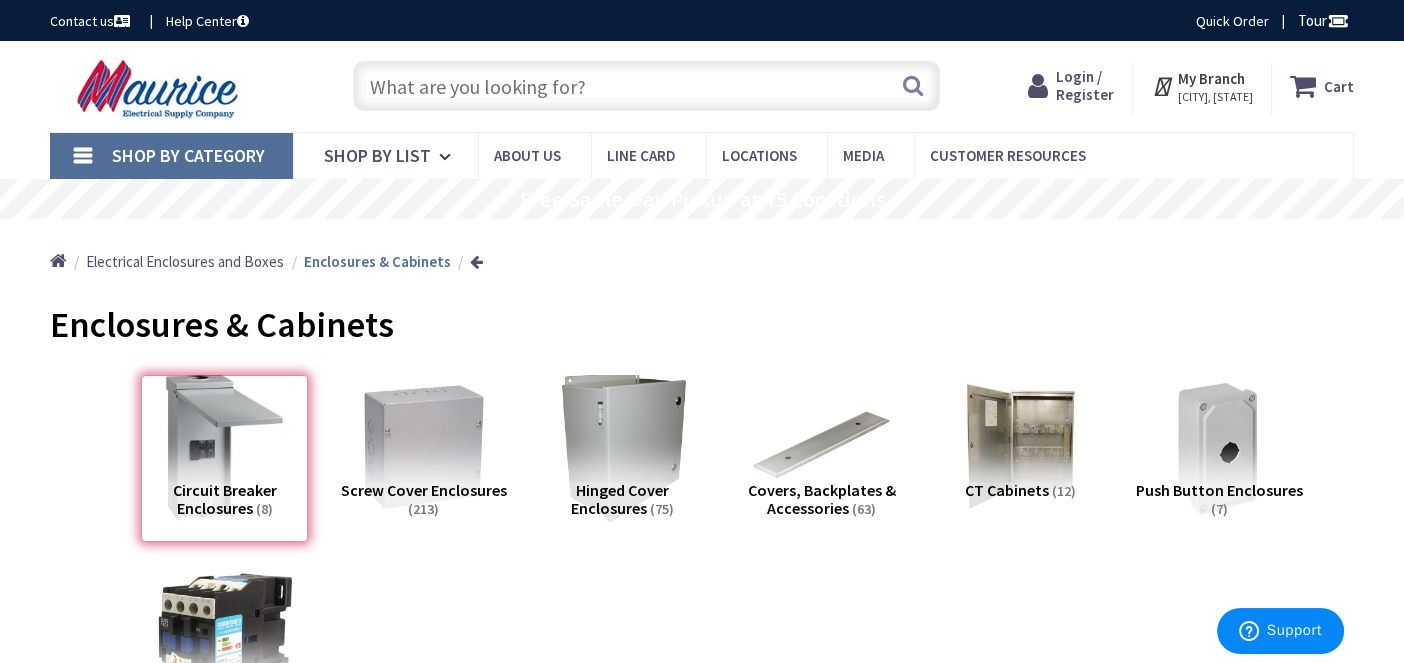 click on "Shop By Category" at bounding box center (188, 155) 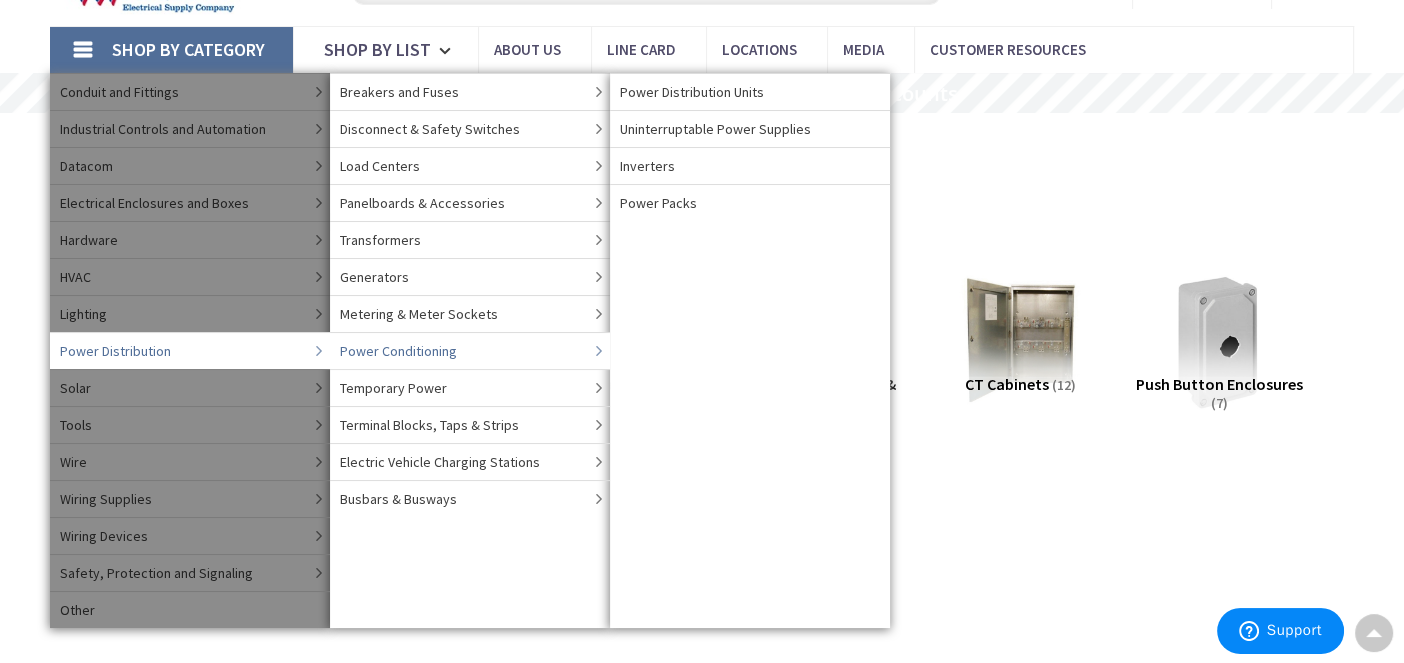 scroll, scrollTop: 99, scrollLeft: 0, axis: vertical 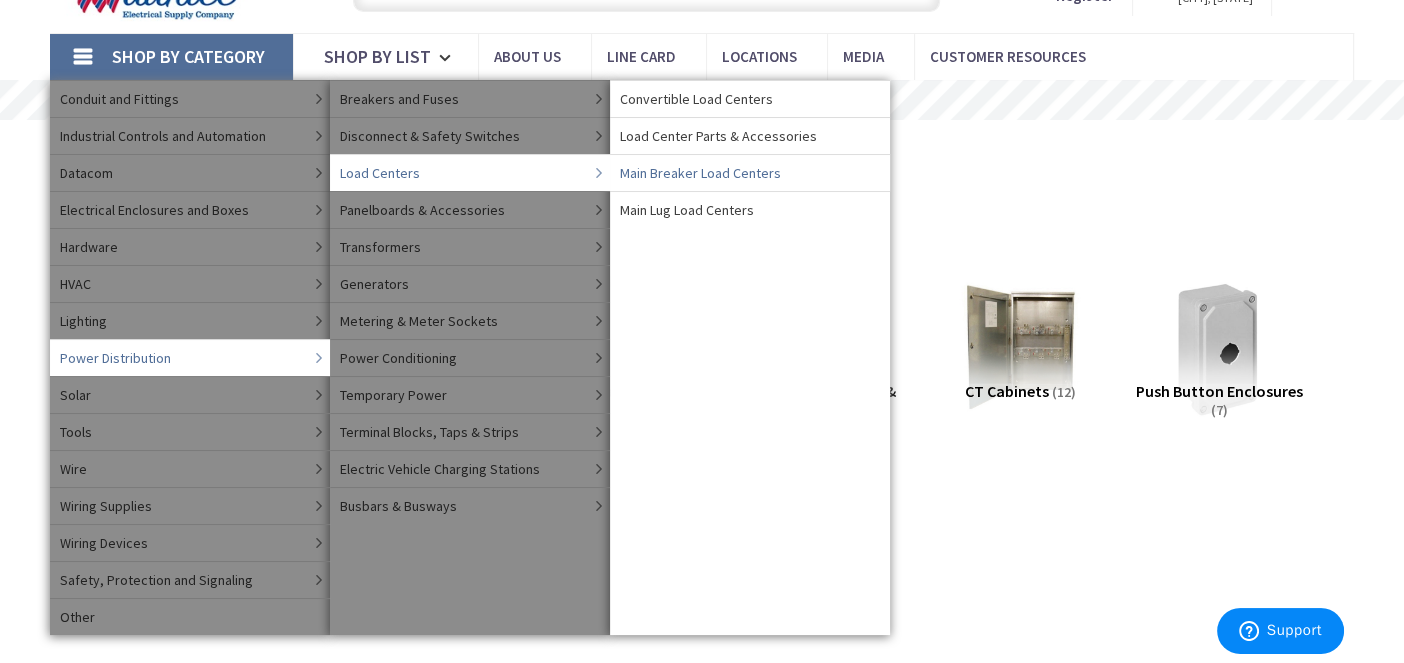 click on "Main Breaker Load Centers" at bounding box center (700, 173) 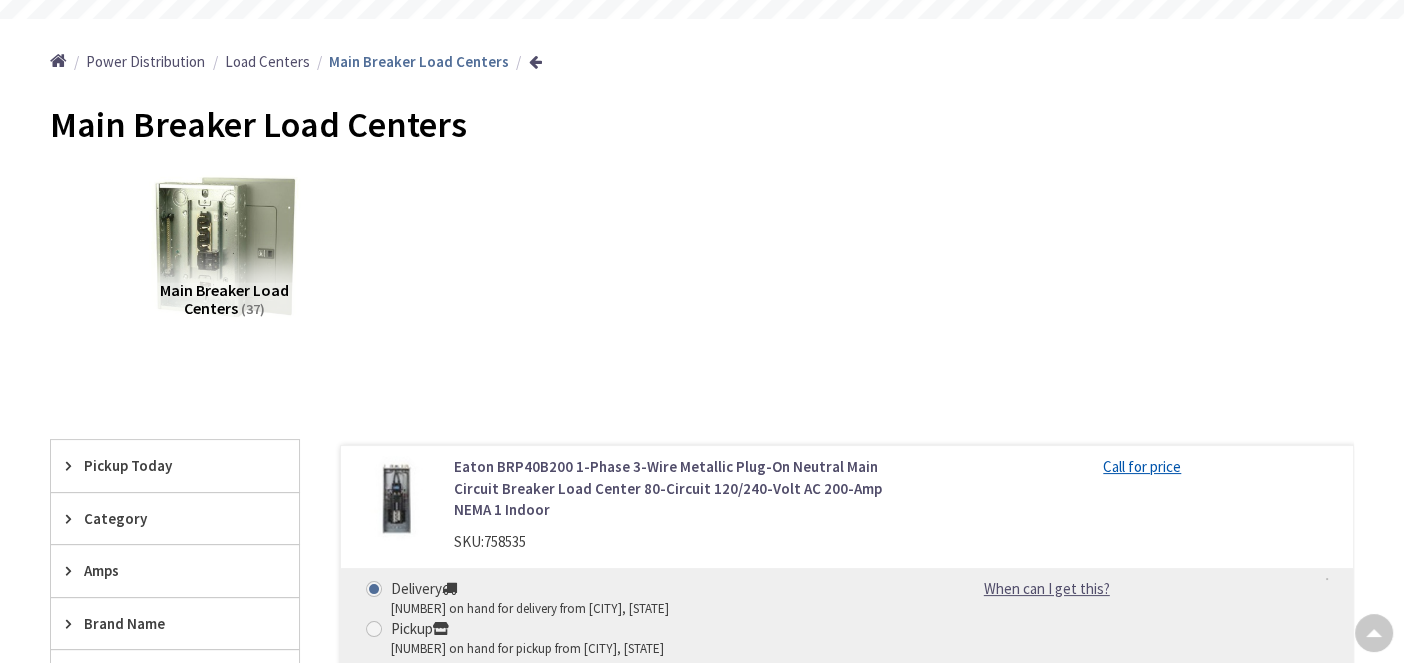 scroll, scrollTop: 200, scrollLeft: 0, axis: vertical 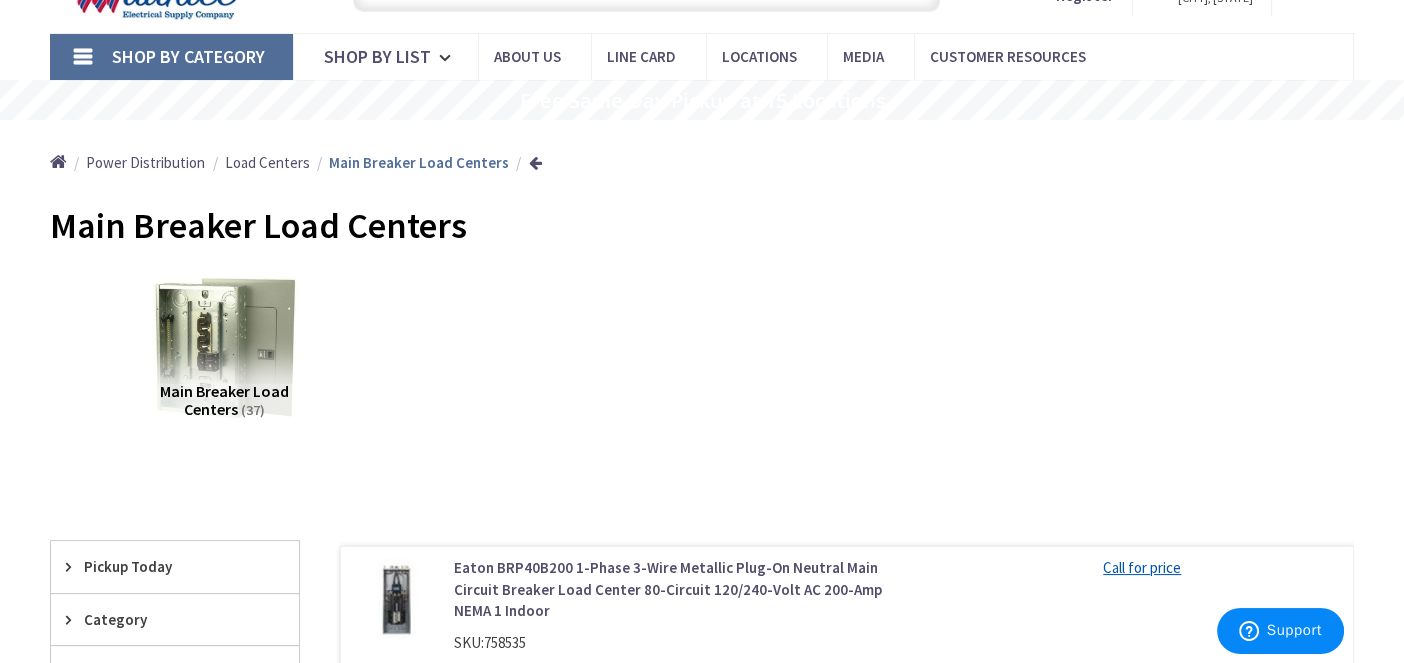 click on "Load Centers" at bounding box center [267, 162] 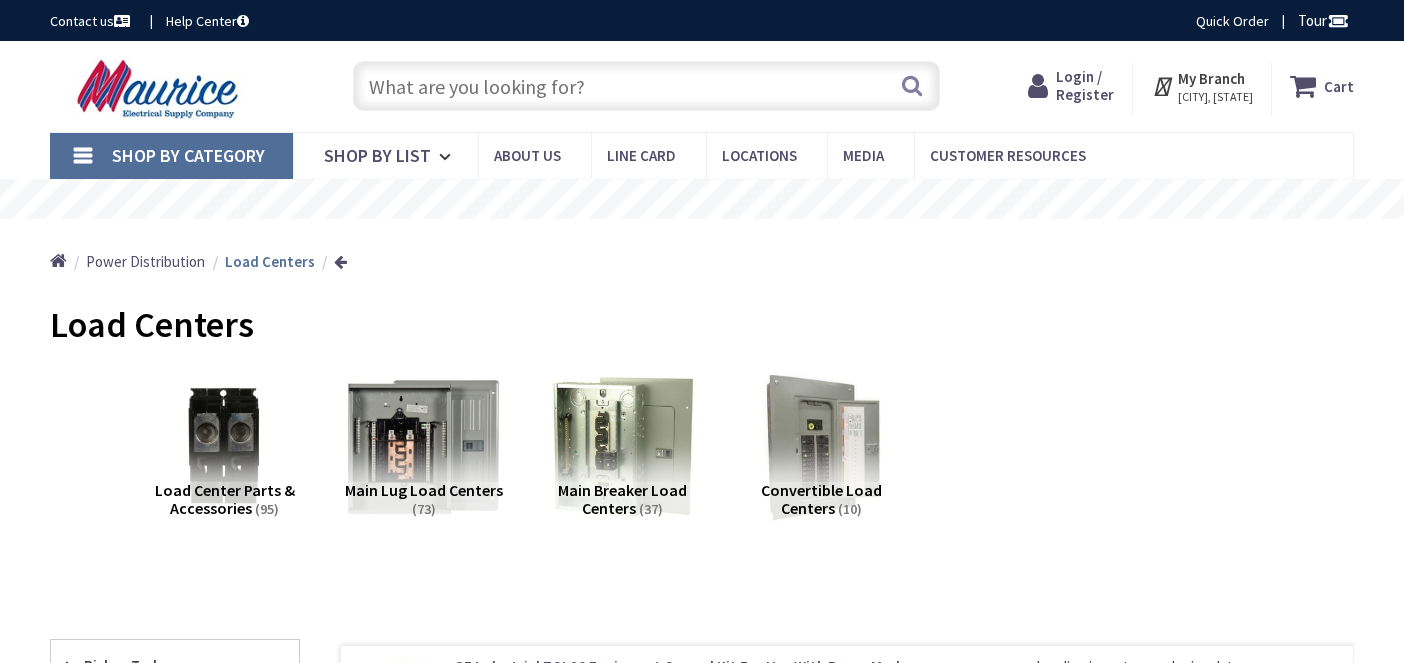 scroll, scrollTop: 0, scrollLeft: 0, axis: both 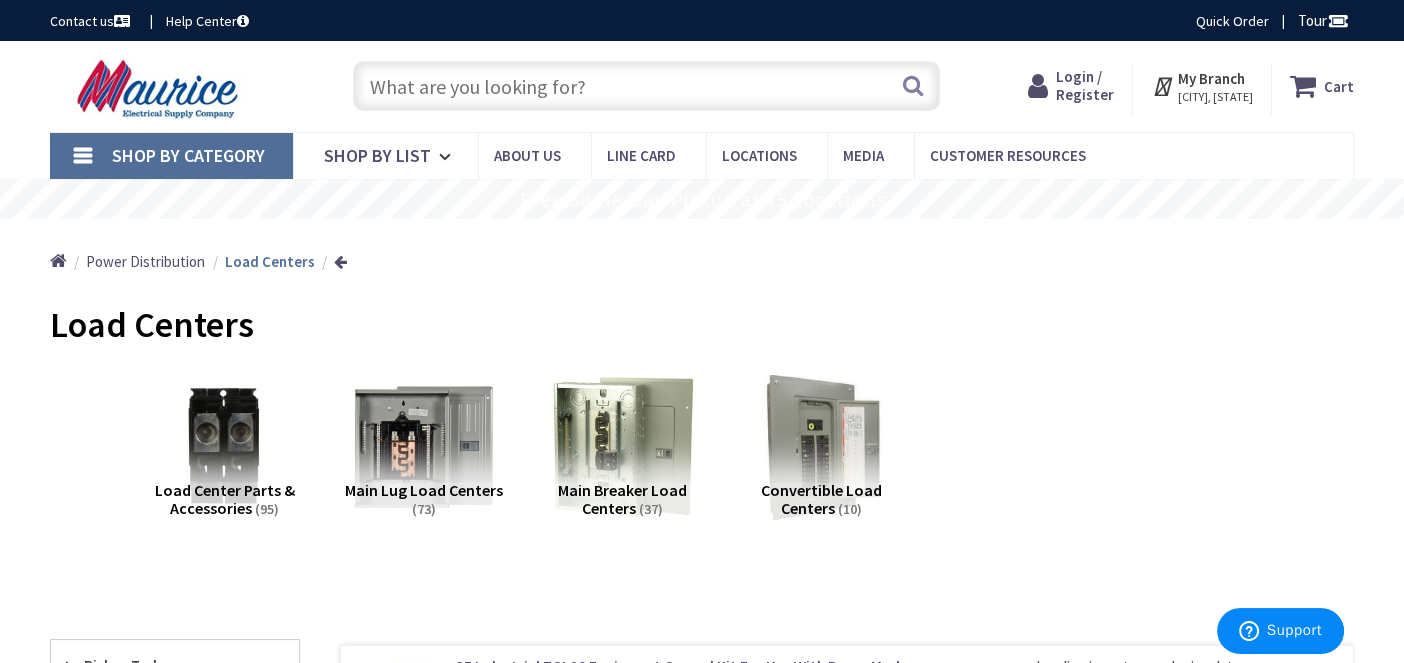 click on "Load Center Parts & Accessories" at bounding box center [225, 499] 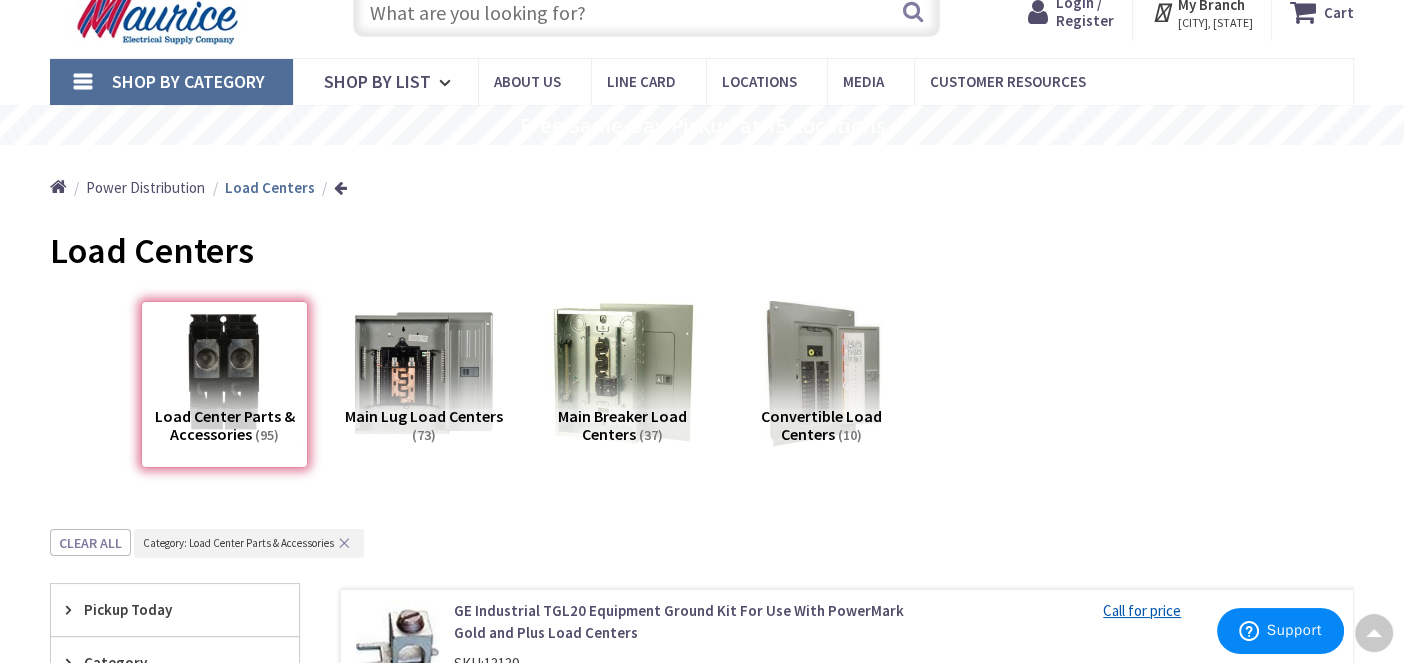 scroll, scrollTop: 3, scrollLeft: 0, axis: vertical 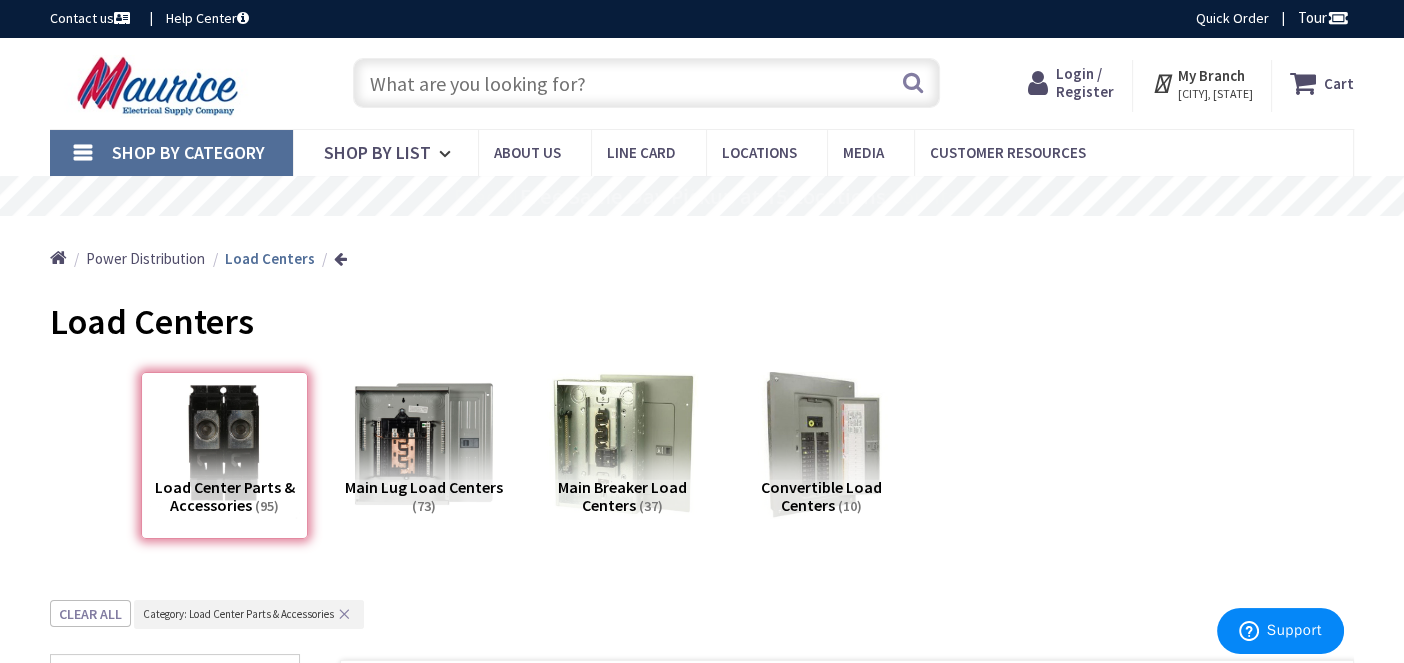 click on "Convertible Load Centers" at bounding box center (821, 496) 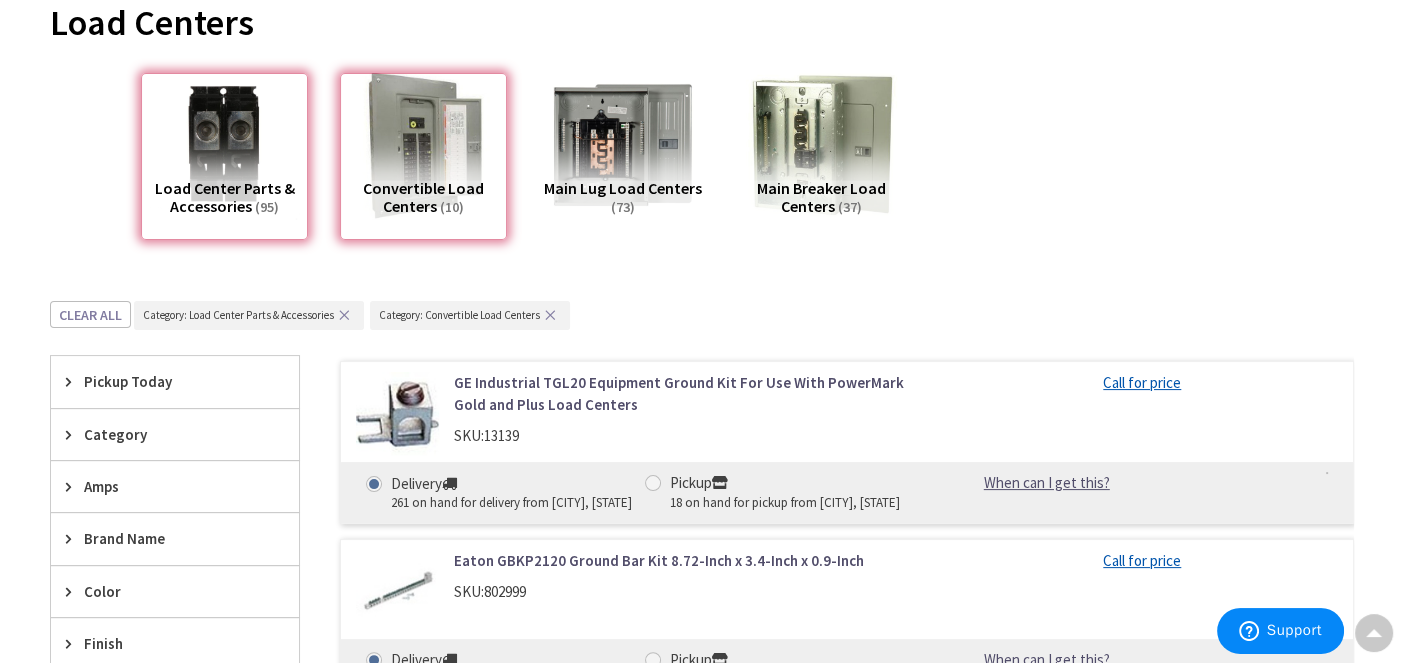 scroll, scrollTop: 0, scrollLeft: 0, axis: both 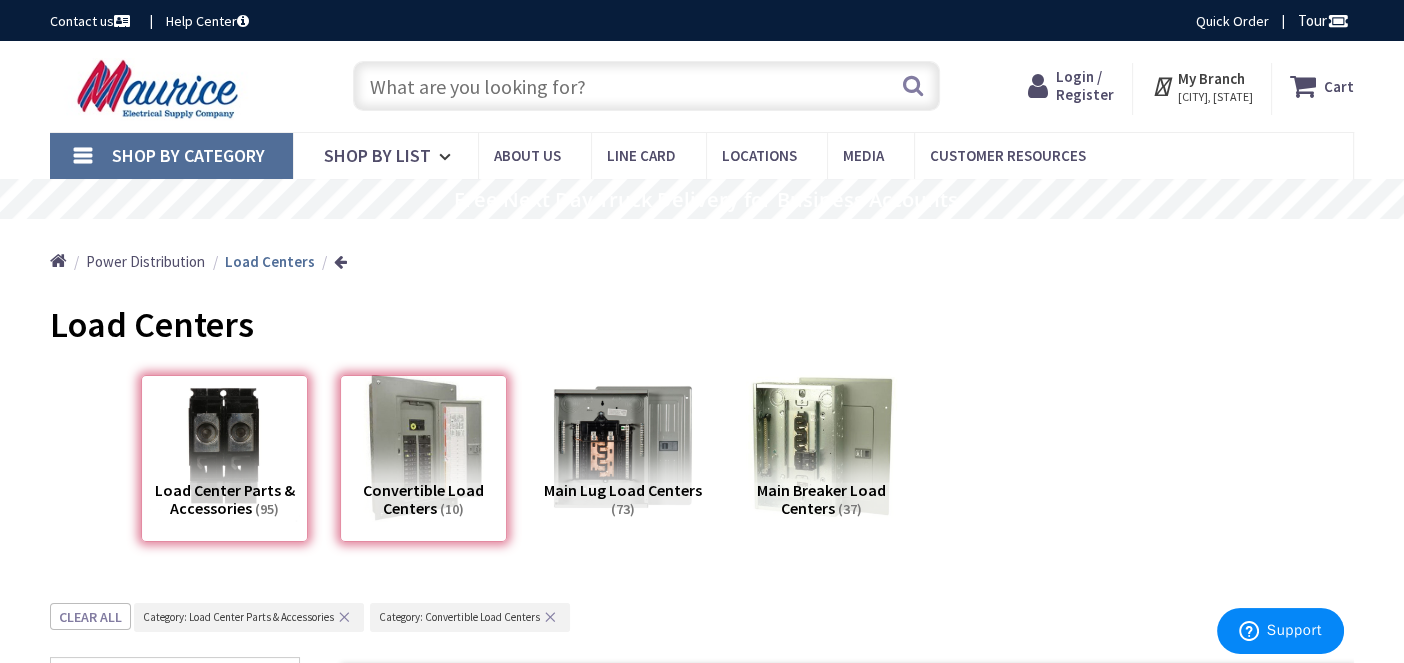 click on "Shop By Category" at bounding box center [188, 155] 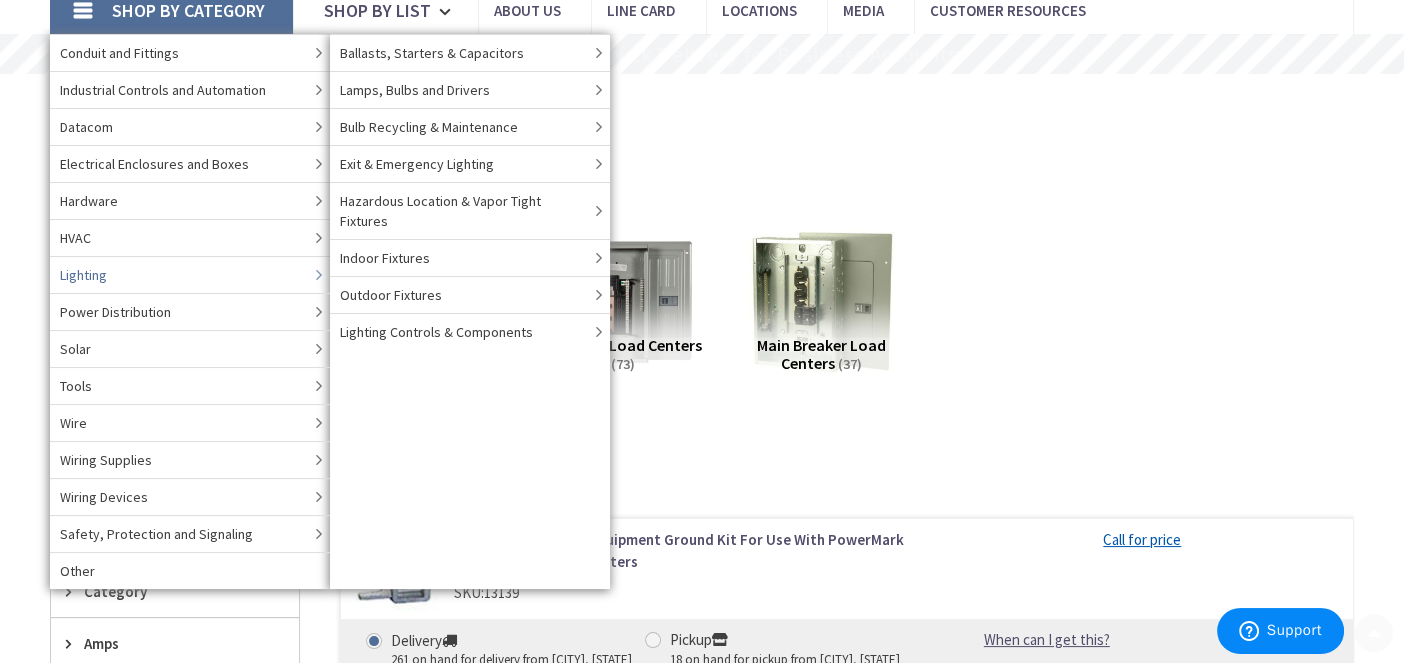 scroll, scrollTop: 200, scrollLeft: 0, axis: vertical 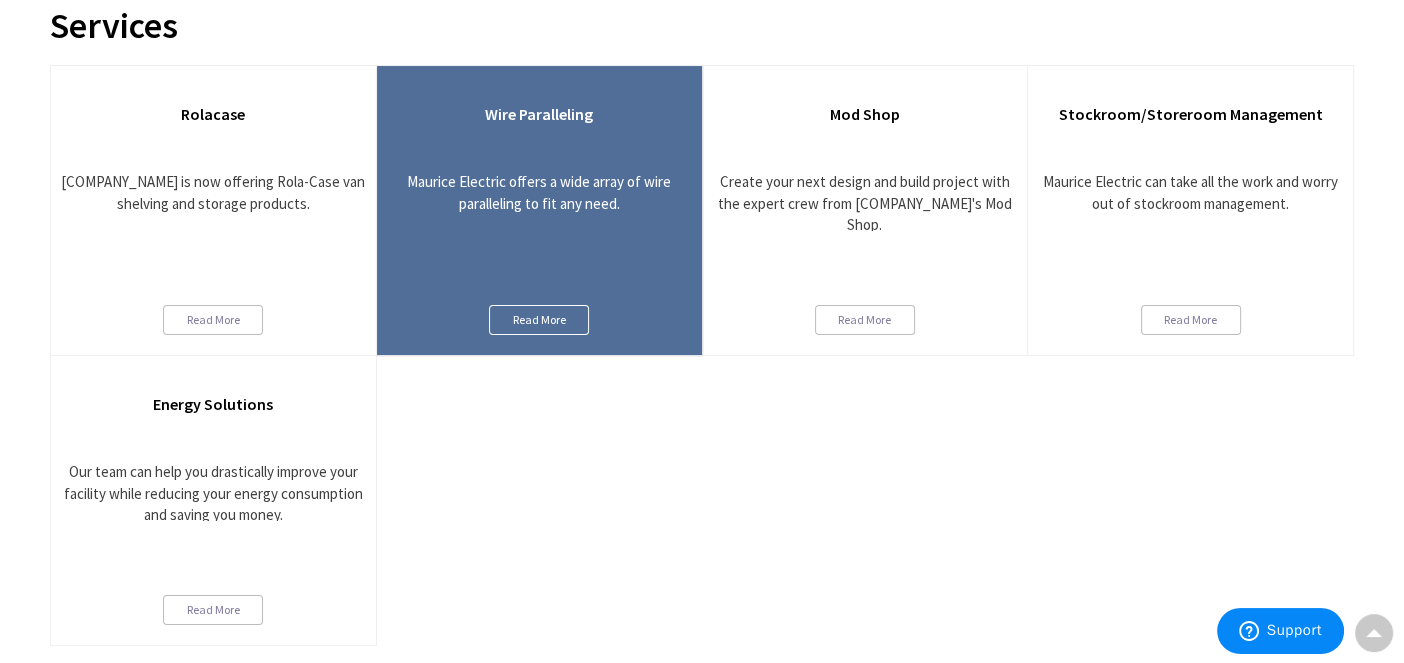 click on "Read More" at bounding box center [539, 320] 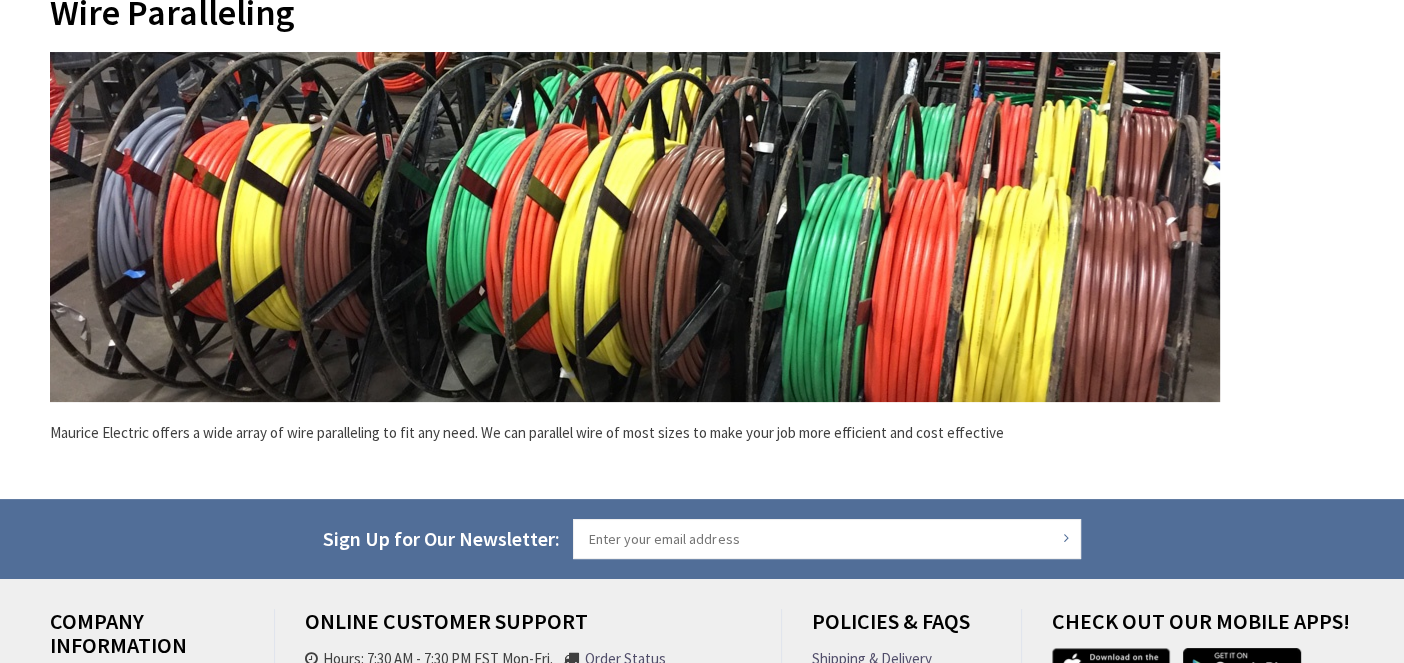 scroll, scrollTop: 0, scrollLeft: 0, axis: both 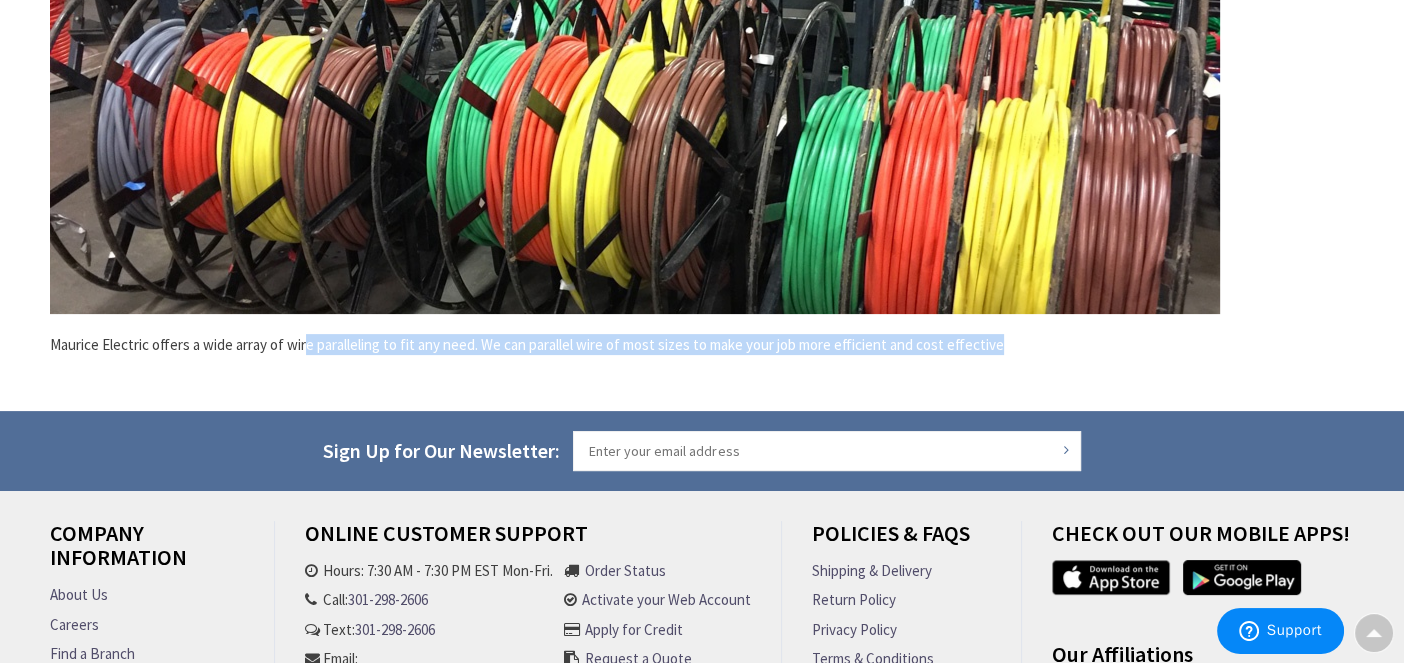 drag, startPoint x: 303, startPoint y: 348, endPoint x: 1056, endPoint y: 341, distance: 753.03253 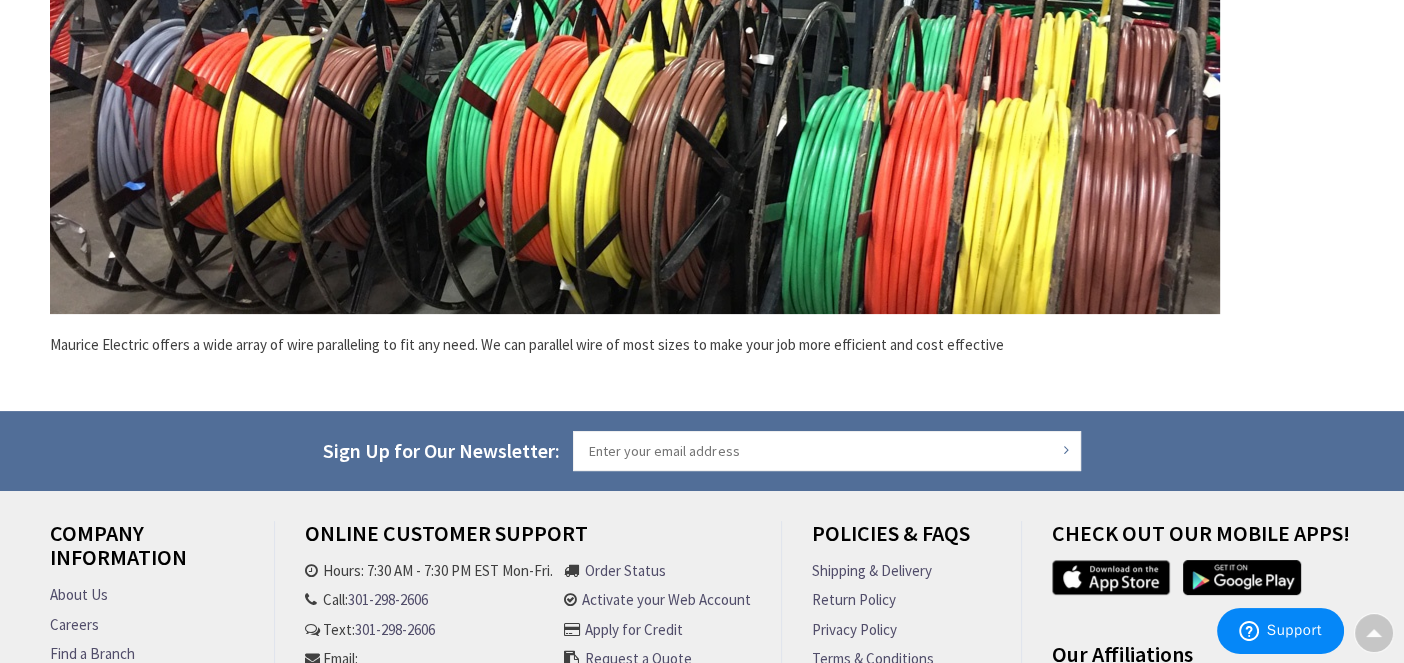scroll, scrollTop: 0, scrollLeft: 0, axis: both 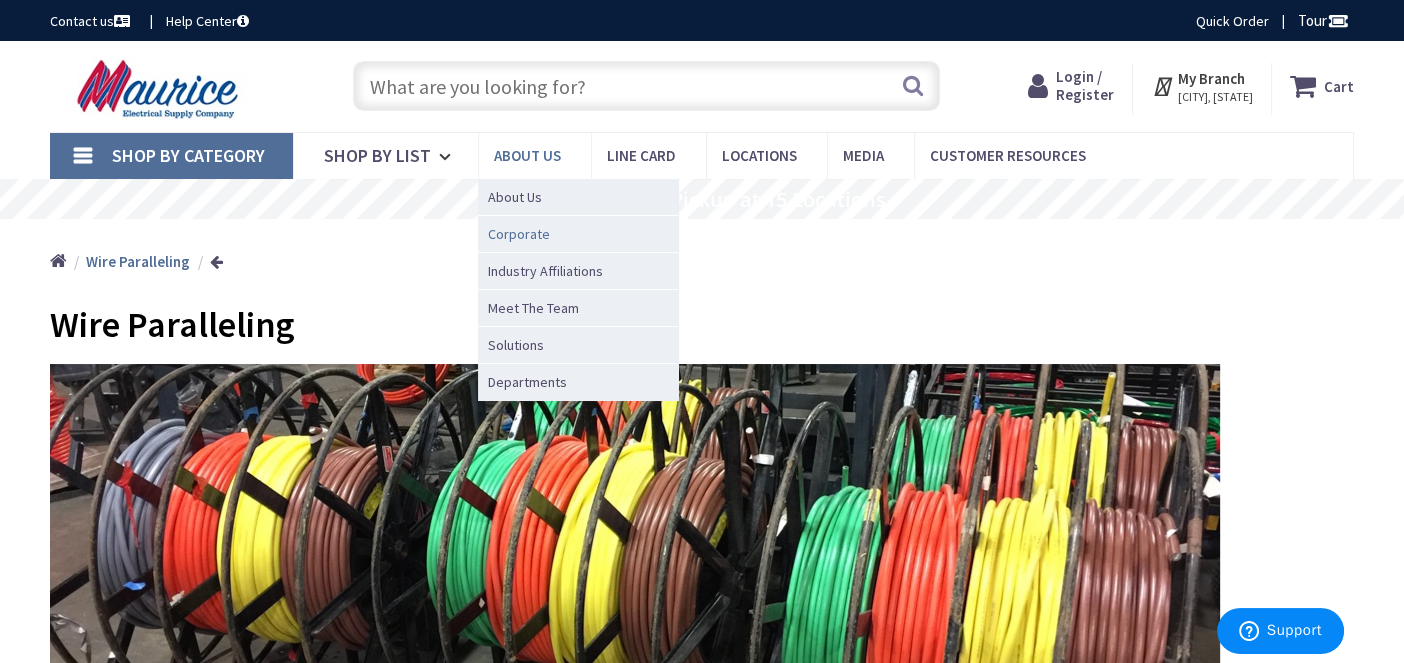 click on "Corporate" at bounding box center (519, 234) 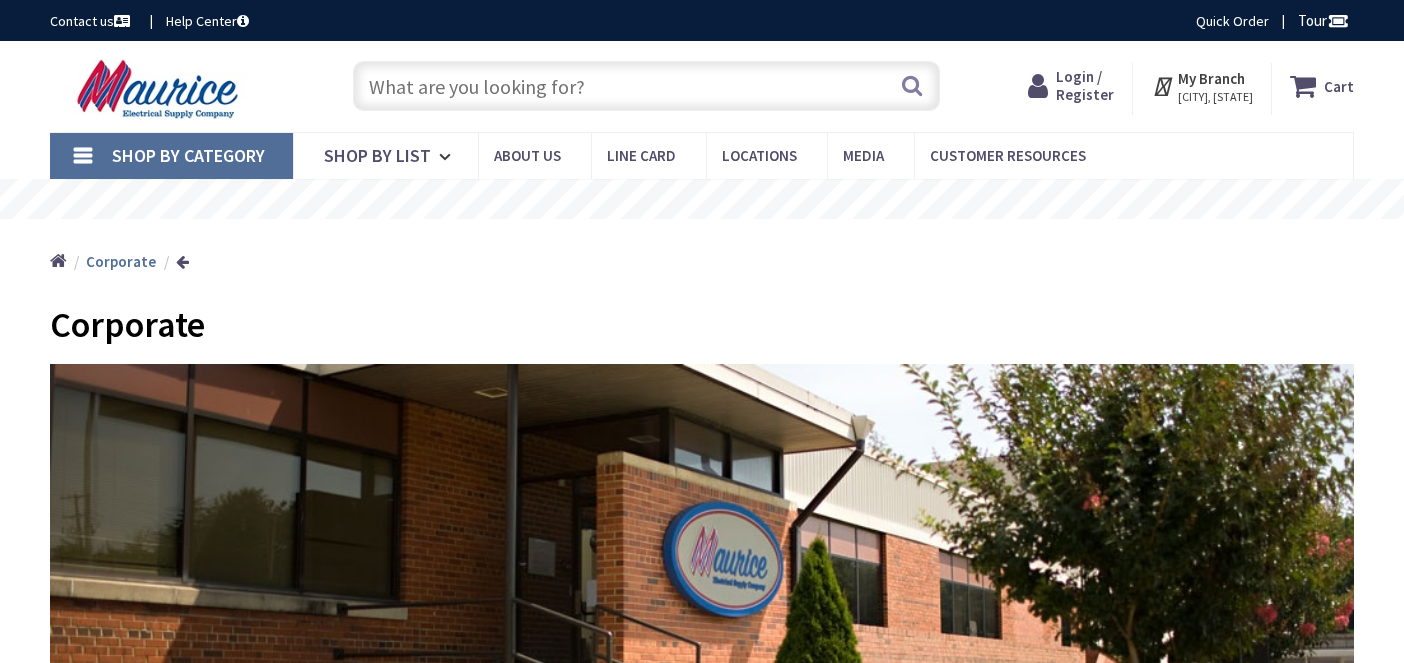 scroll, scrollTop: 0, scrollLeft: 0, axis: both 